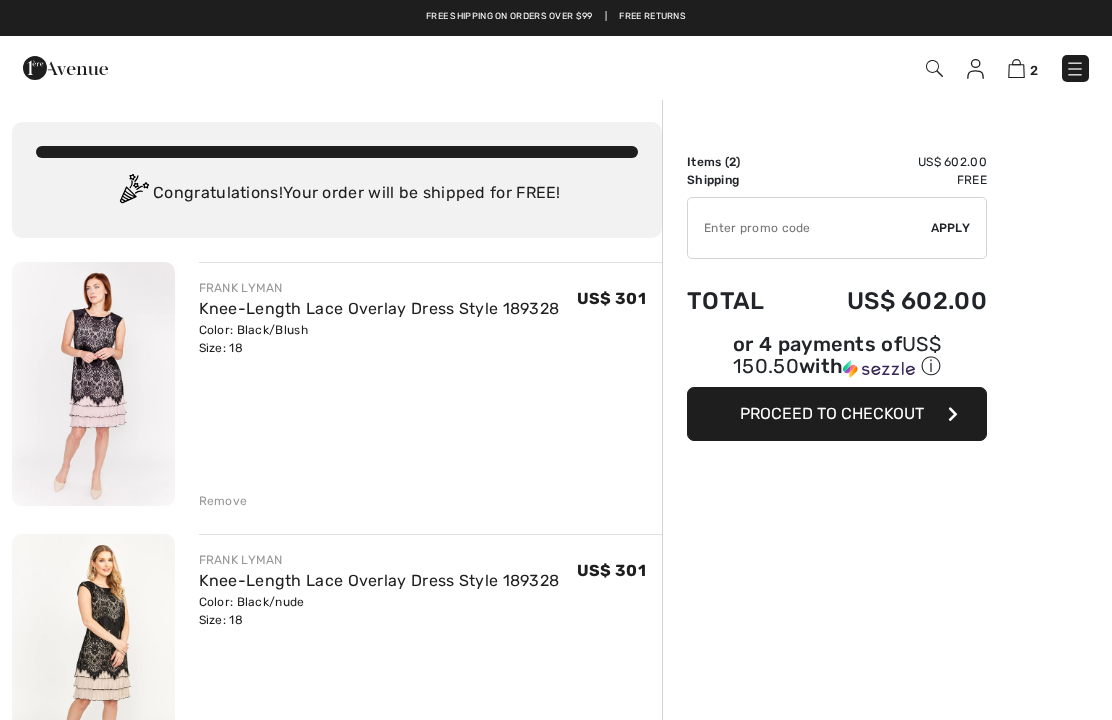 scroll, scrollTop: 0, scrollLeft: 0, axis: both 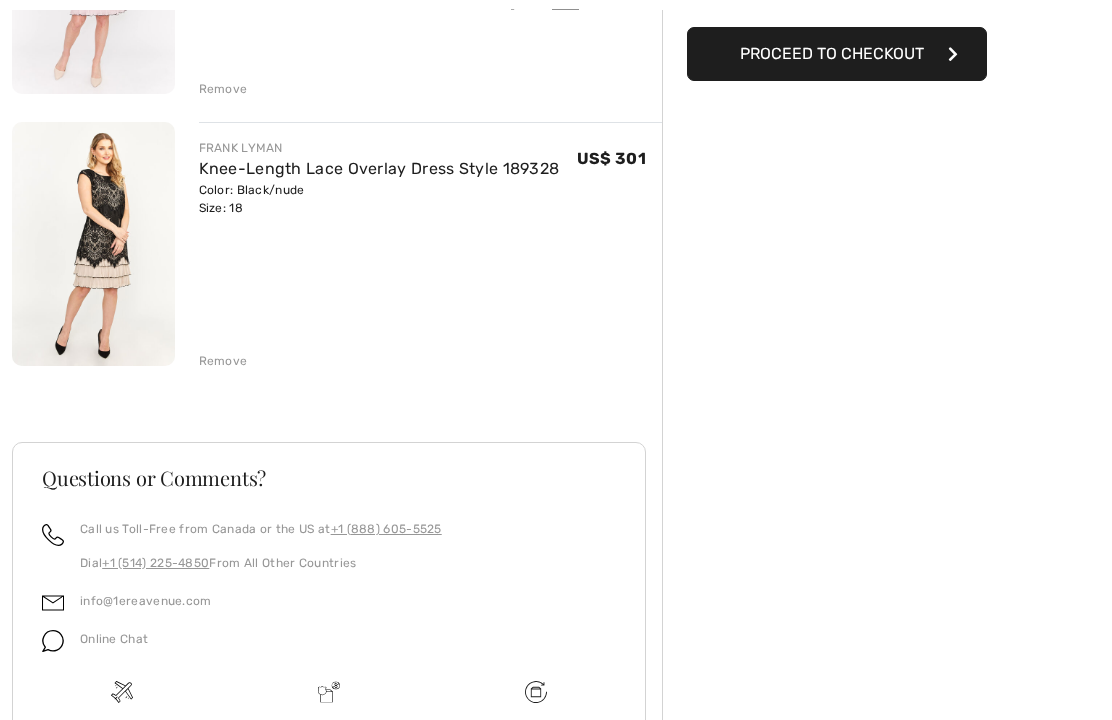 click on "Remove" at bounding box center (223, 362) 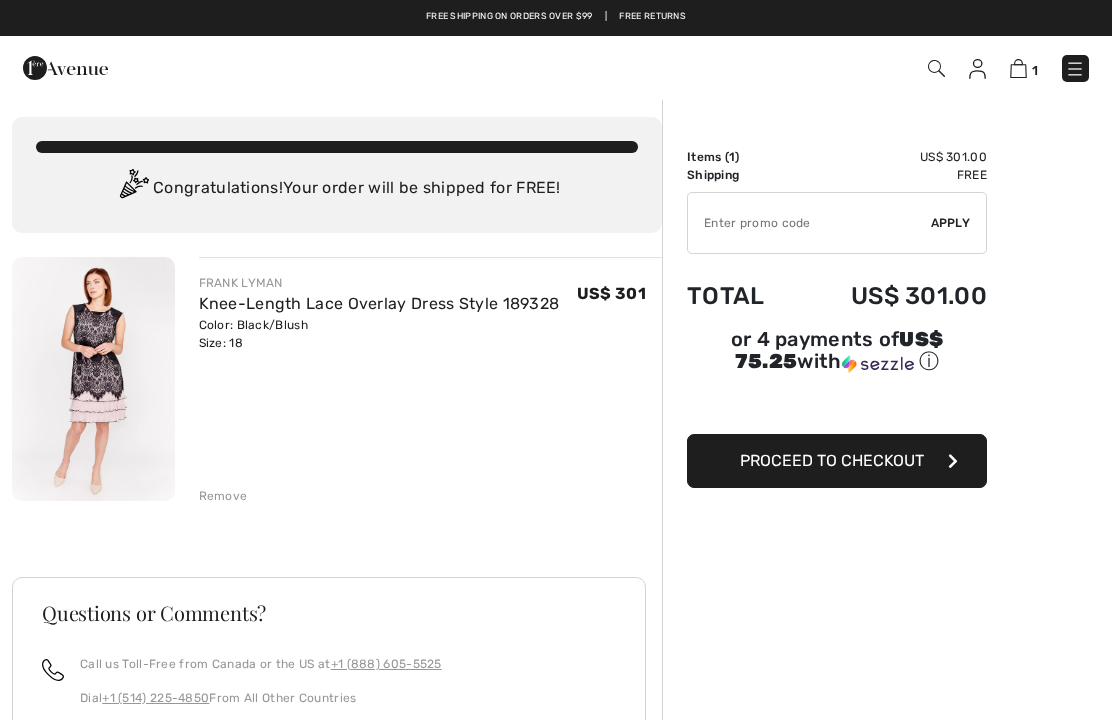 scroll, scrollTop: 0, scrollLeft: 0, axis: both 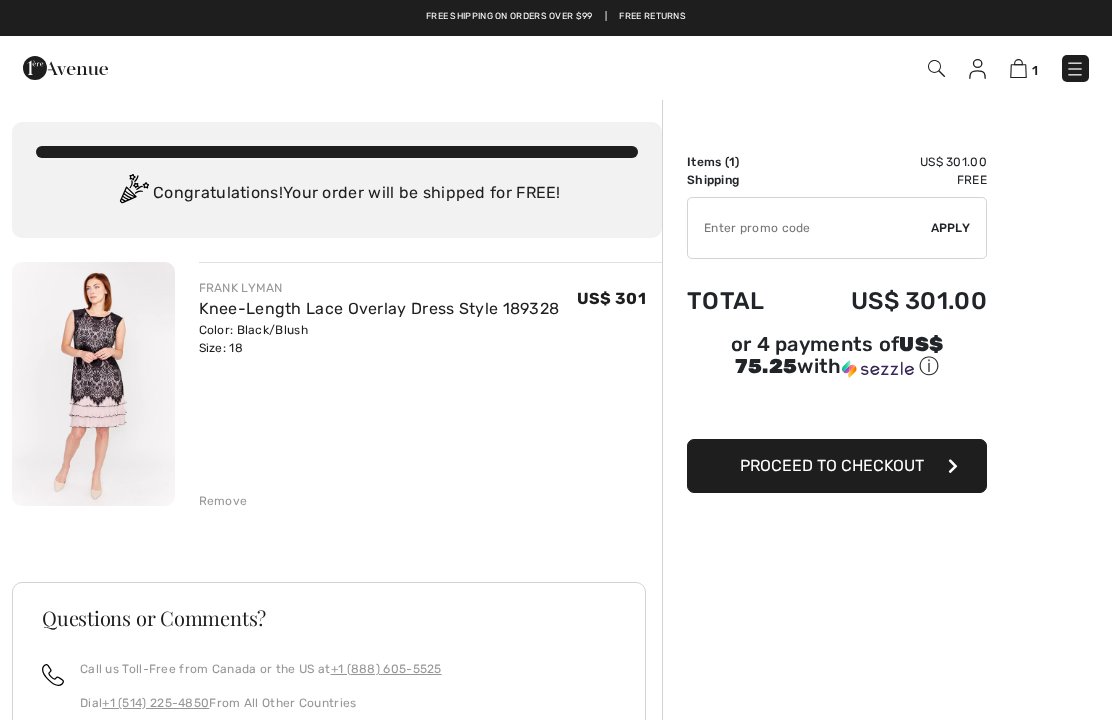 click on "Proceed to Checkout" at bounding box center (837, 466) 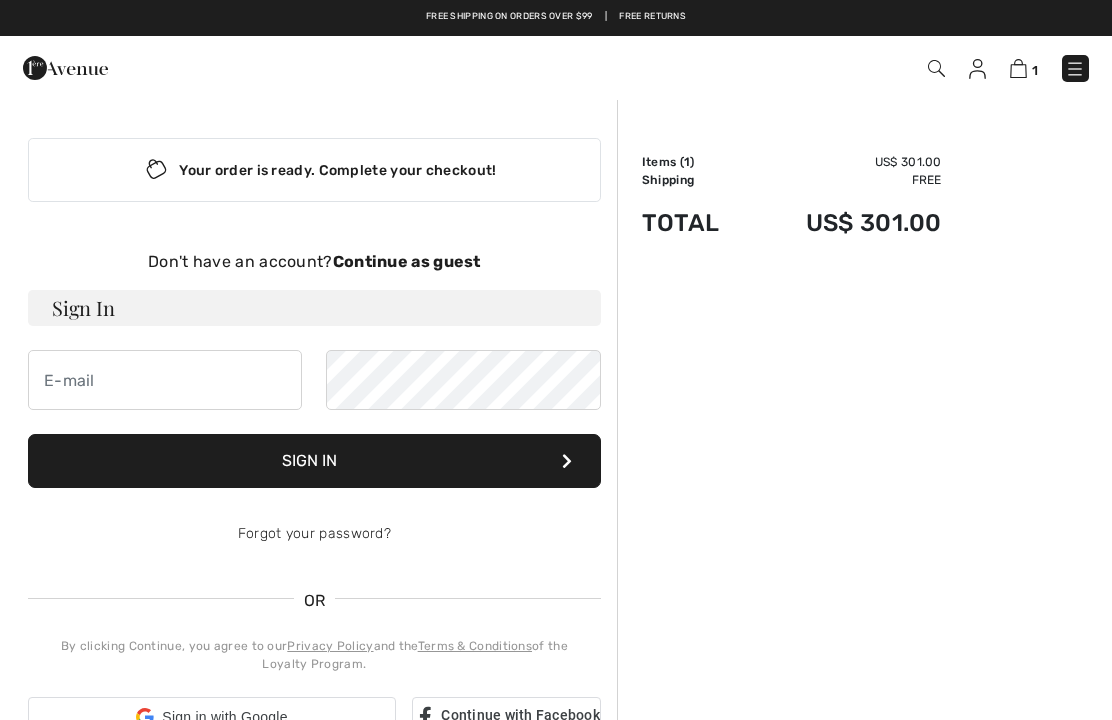 checkbox on "true" 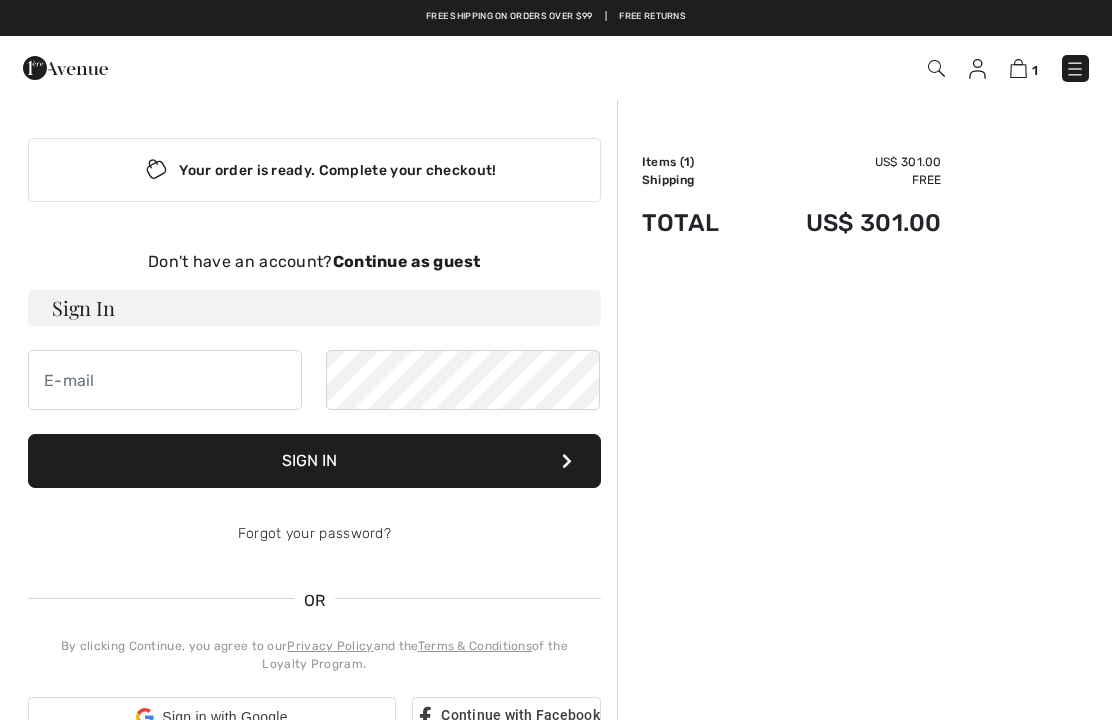 scroll, scrollTop: 0, scrollLeft: 0, axis: both 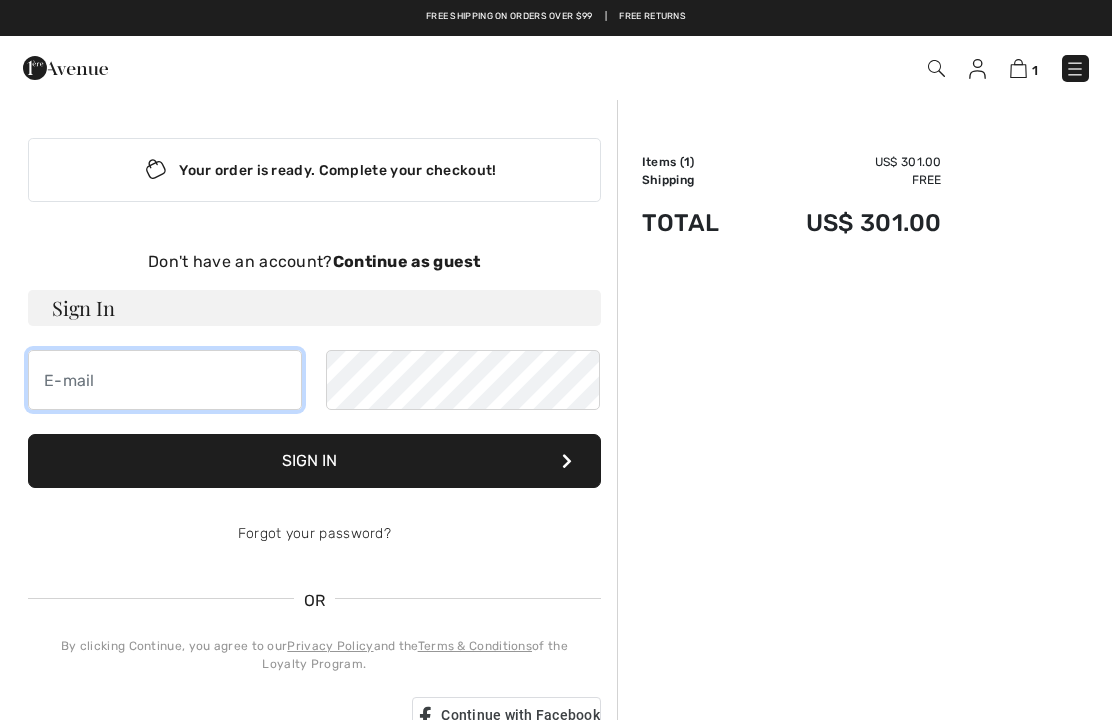 click at bounding box center (165, 380) 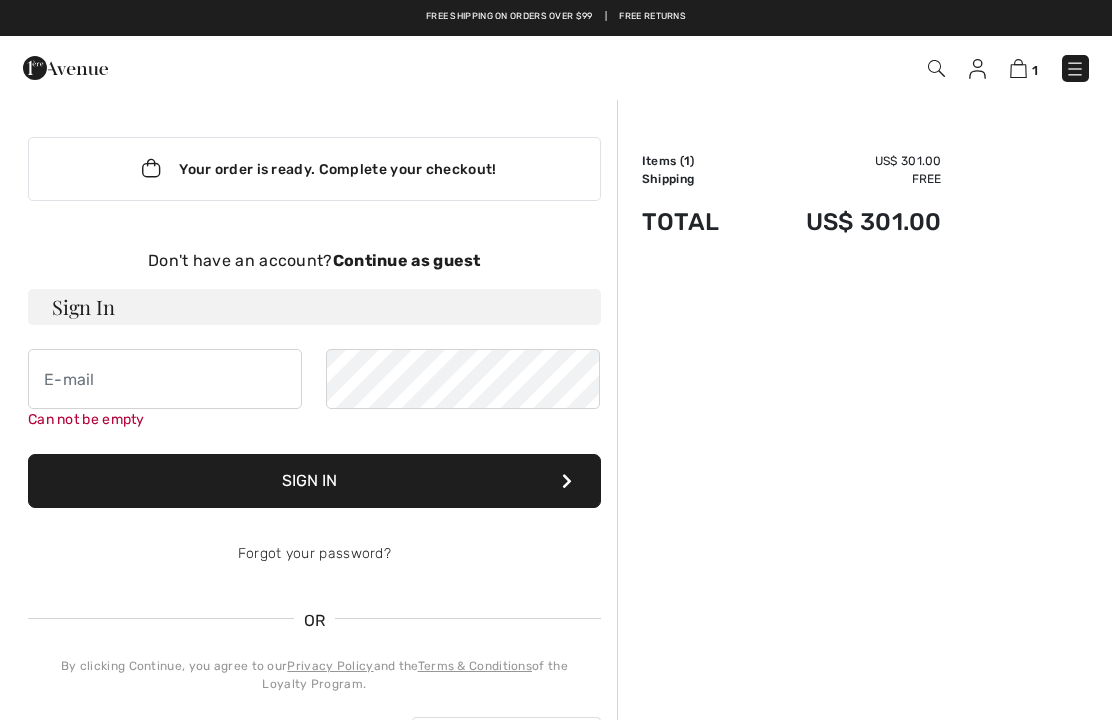 scroll, scrollTop: 0, scrollLeft: 0, axis: both 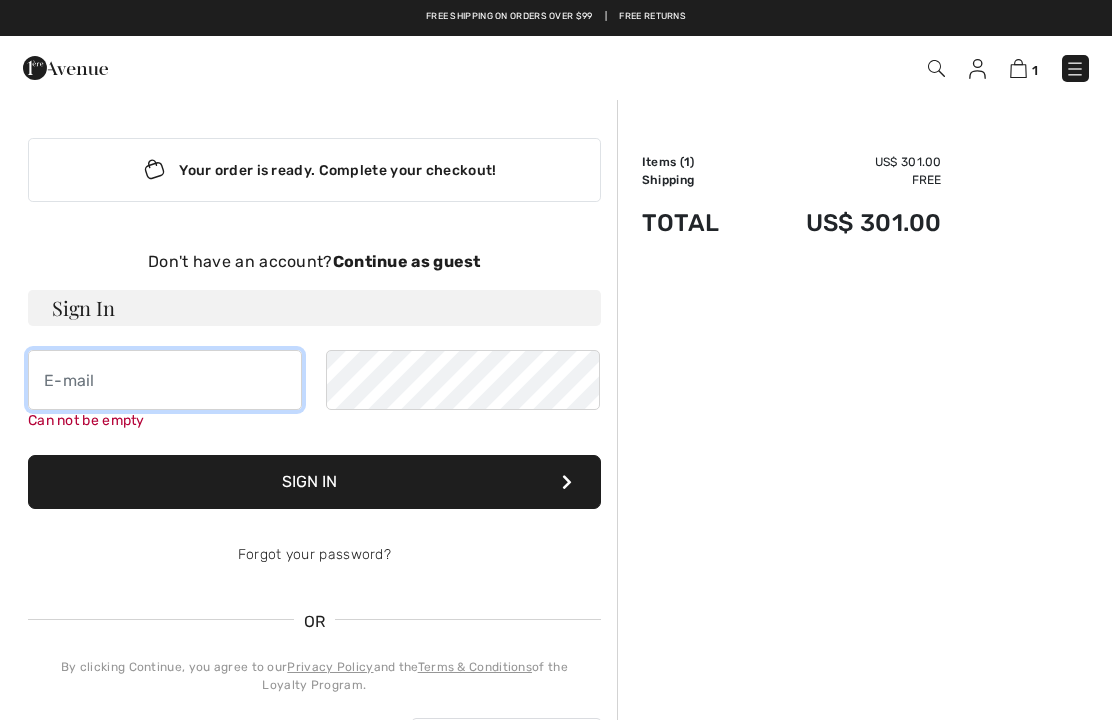 click at bounding box center [165, 380] 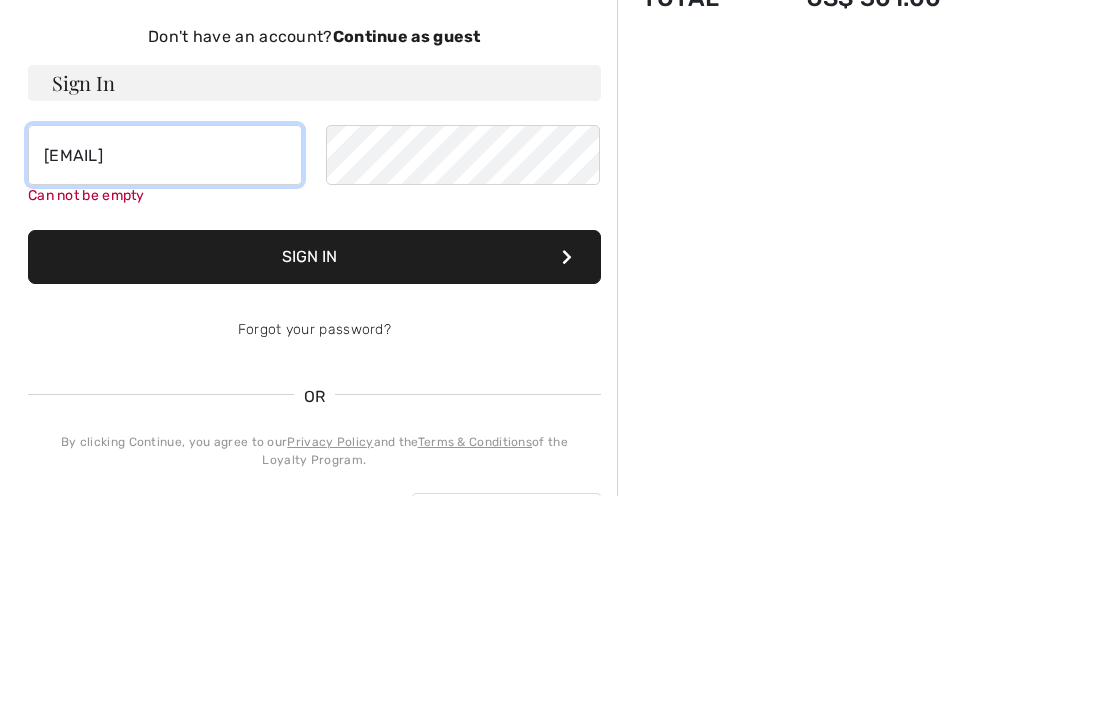 type on "mariaroman57@icloud.com" 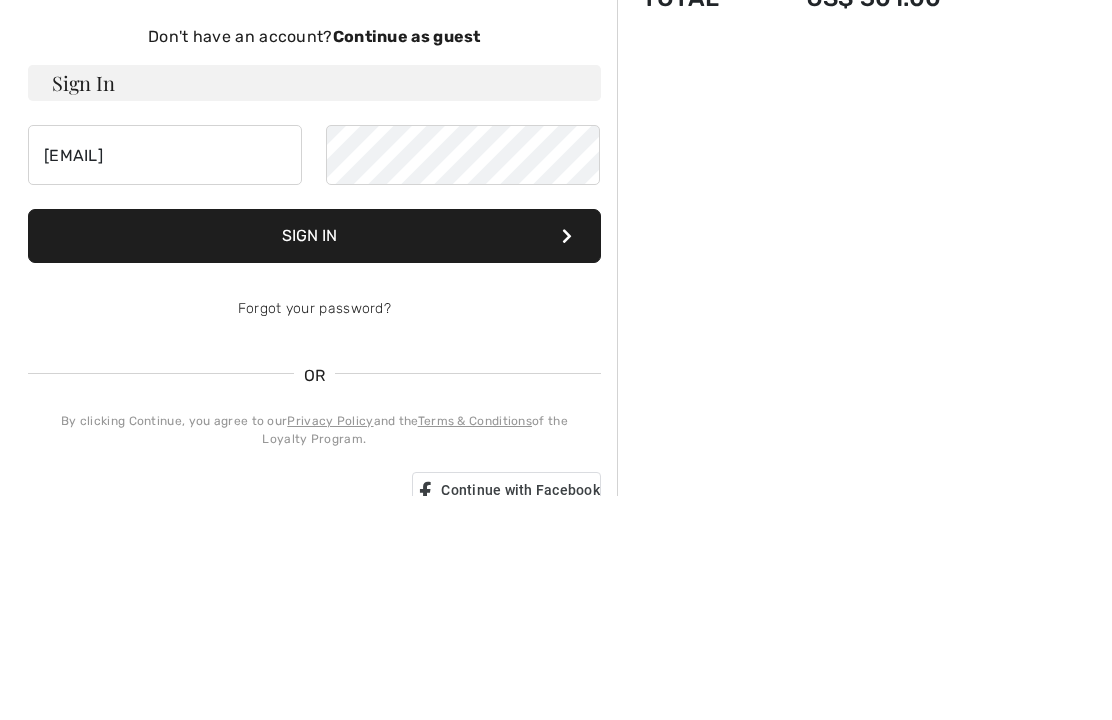 scroll, scrollTop: 225, scrollLeft: 0, axis: vertical 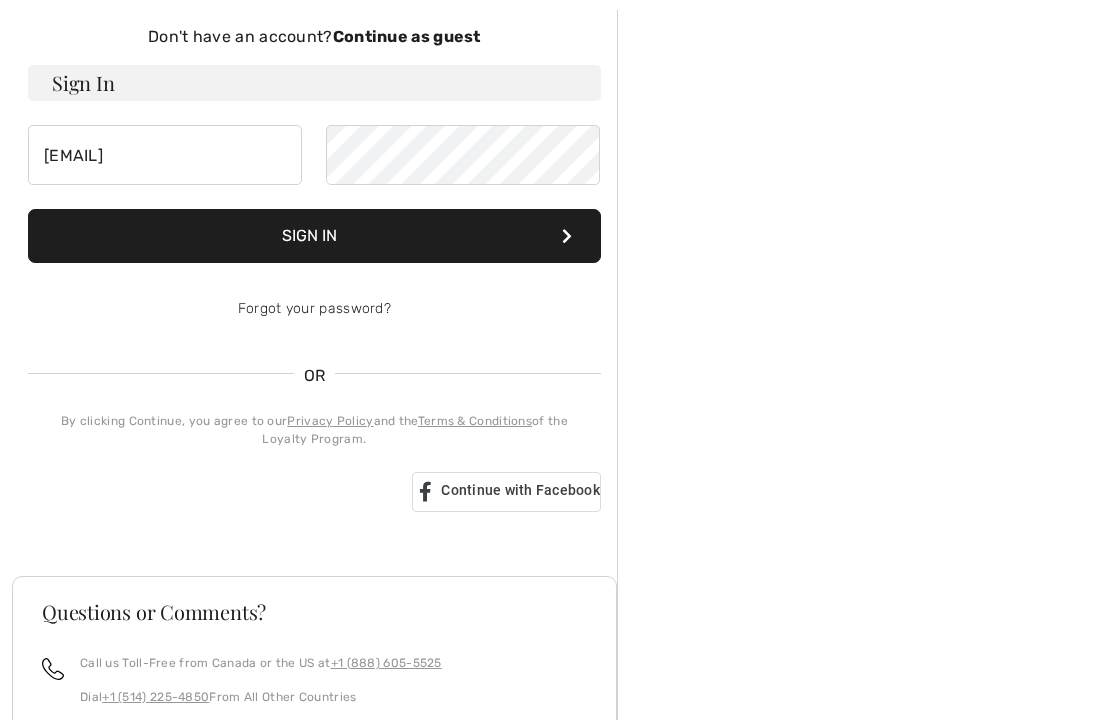 click on "Sign In" at bounding box center (314, 236) 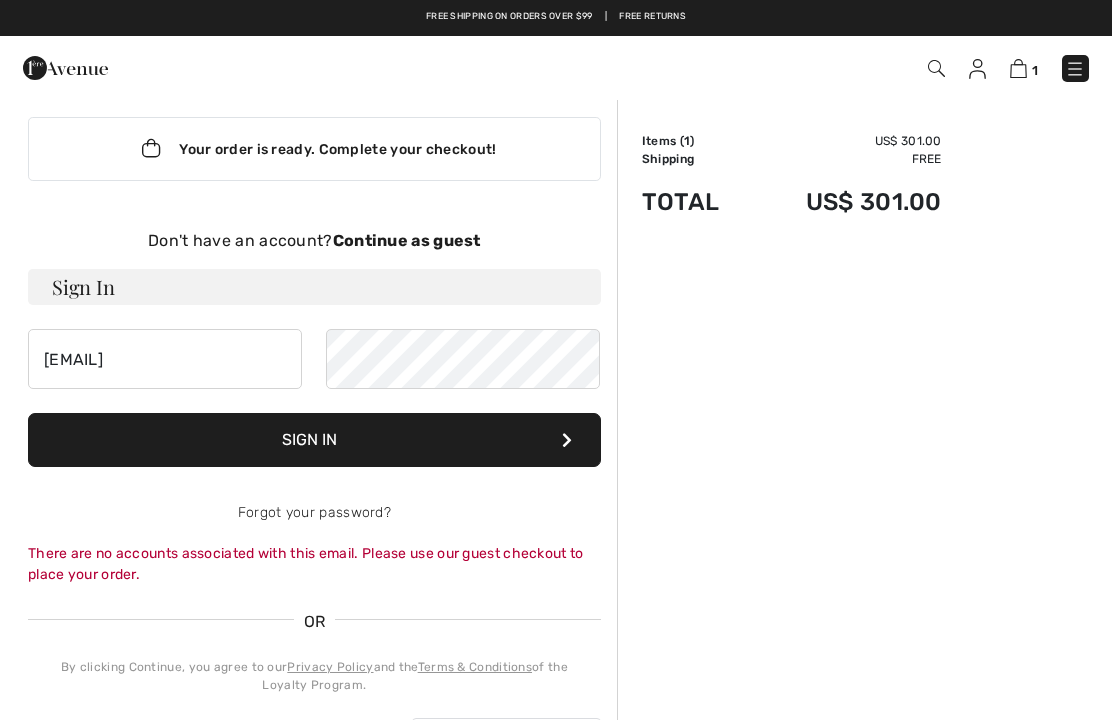 scroll, scrollTop: 0, scrollLeft: 0, axis: both 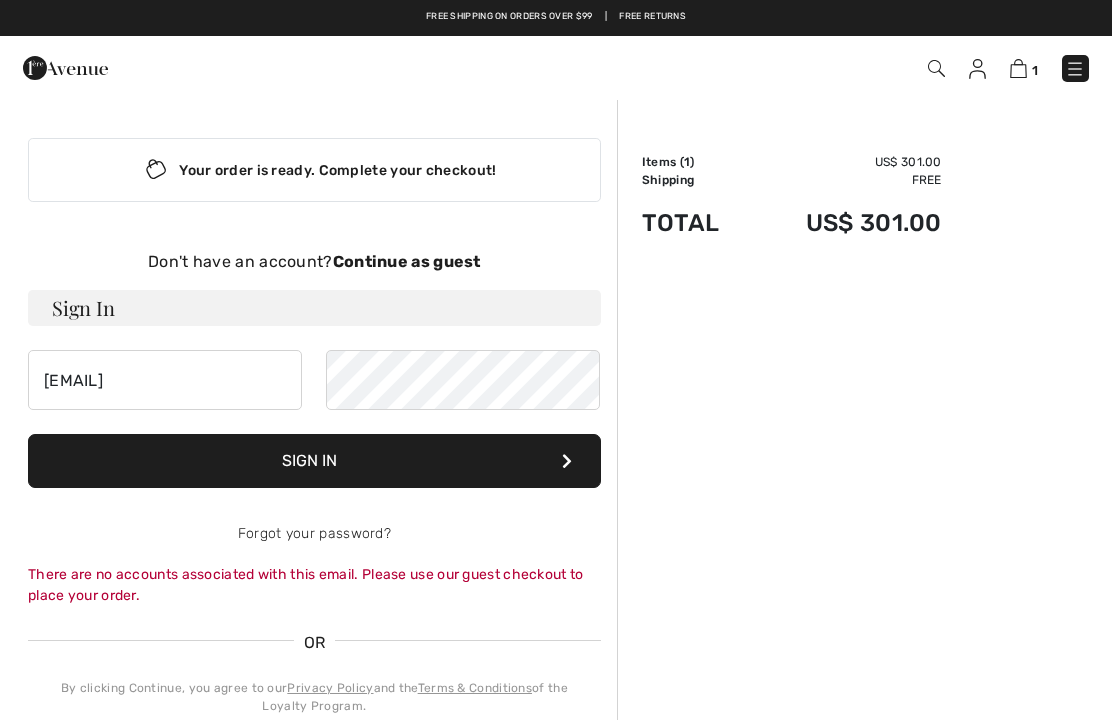 click on "Sign In" at bounding box center (314, 308) 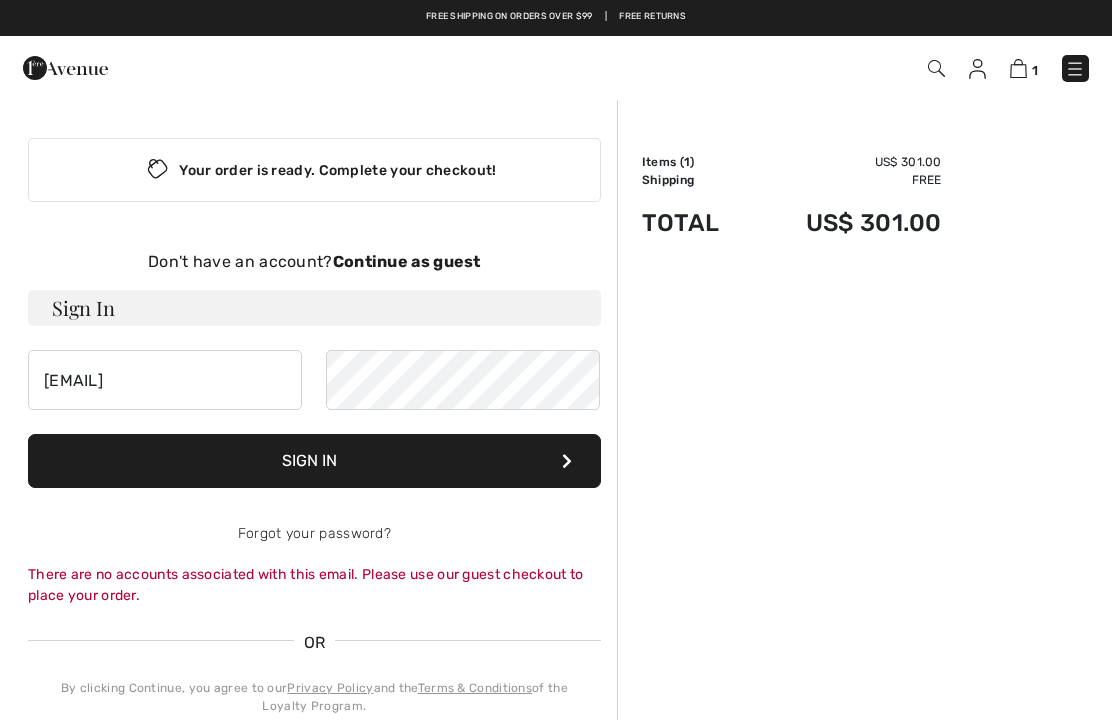 click on "Continue as guest" at bounding box center [407, 261] 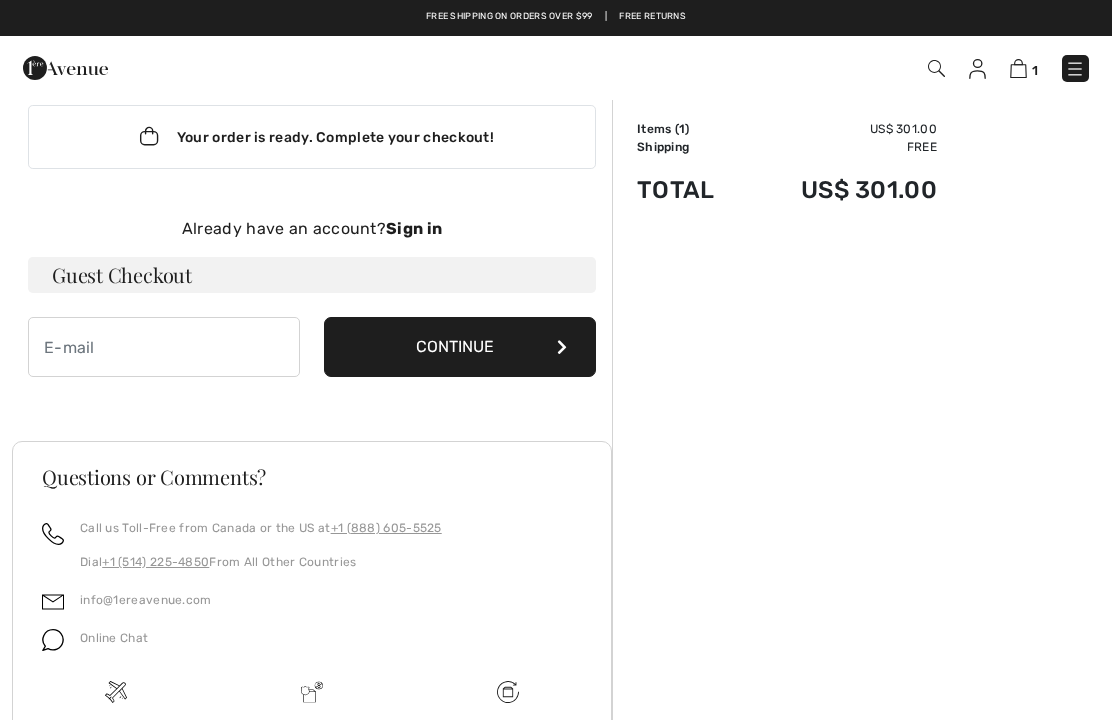 scroll, scrollTop: 0, scrollLeft: 0, axis: both 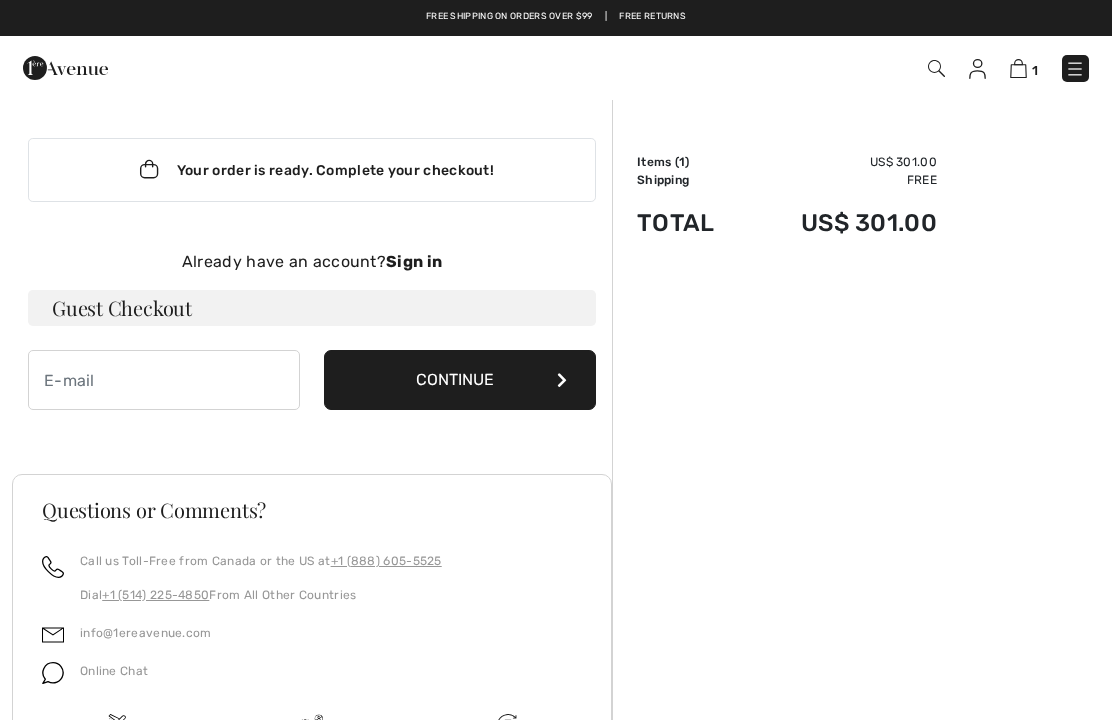 click on "1
Checkout" at bounding box center [784, 68] 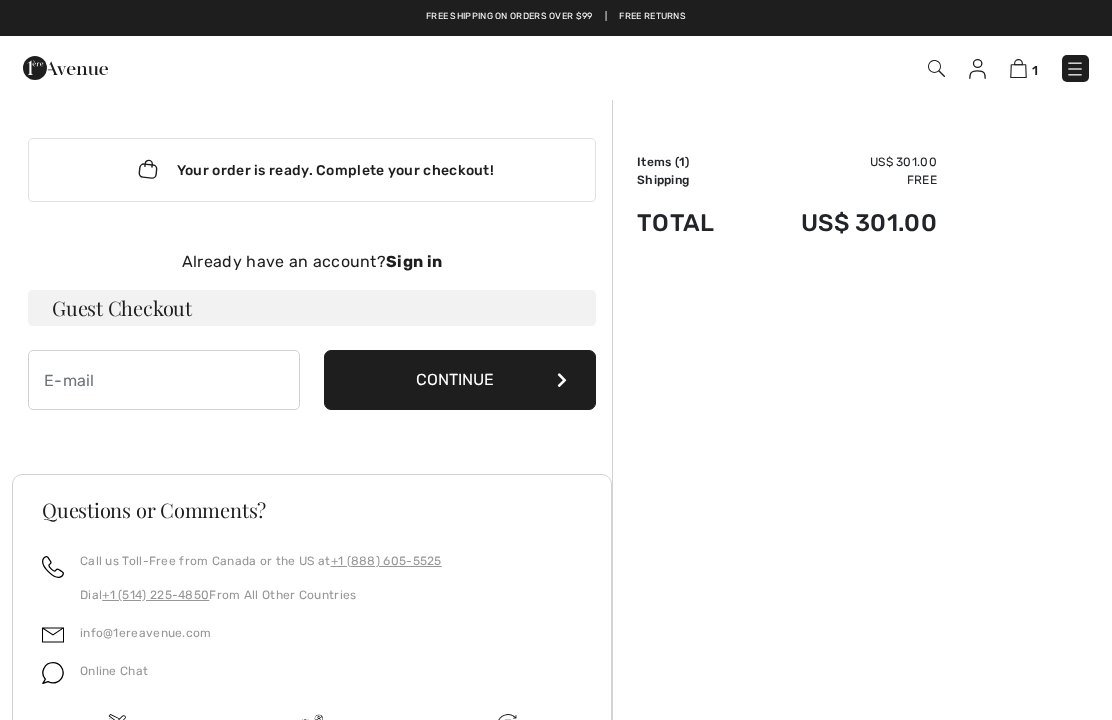 click on "1
Checkout" at bounding box center [556, 68] 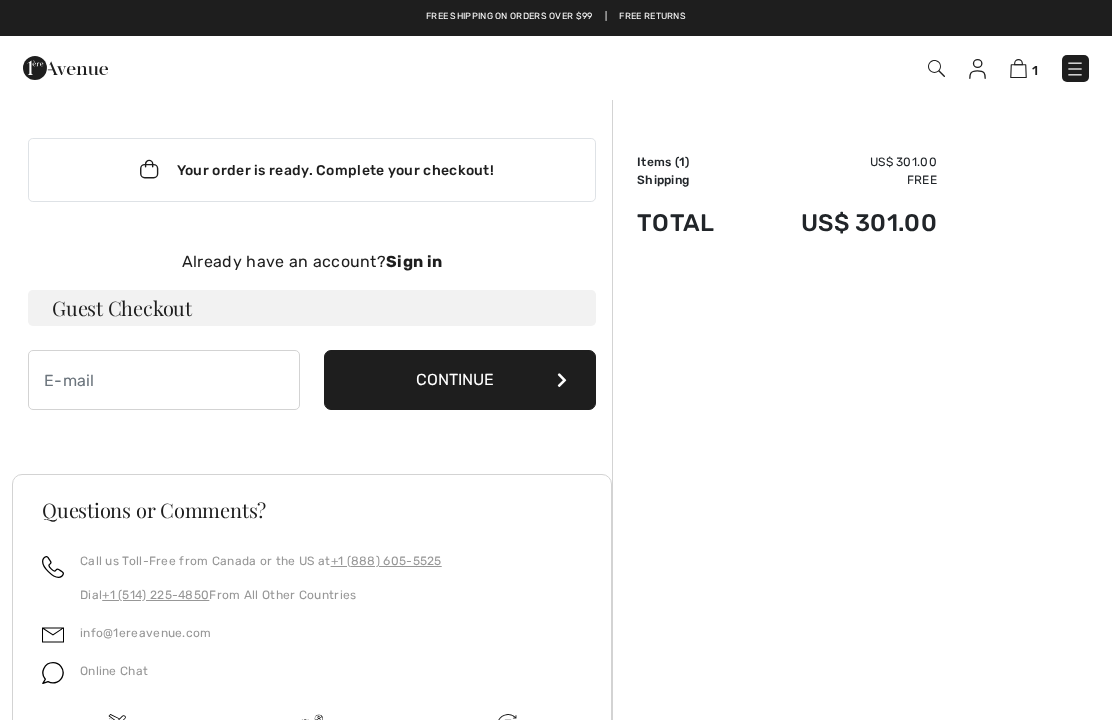 click at bounding box center [977, 69] 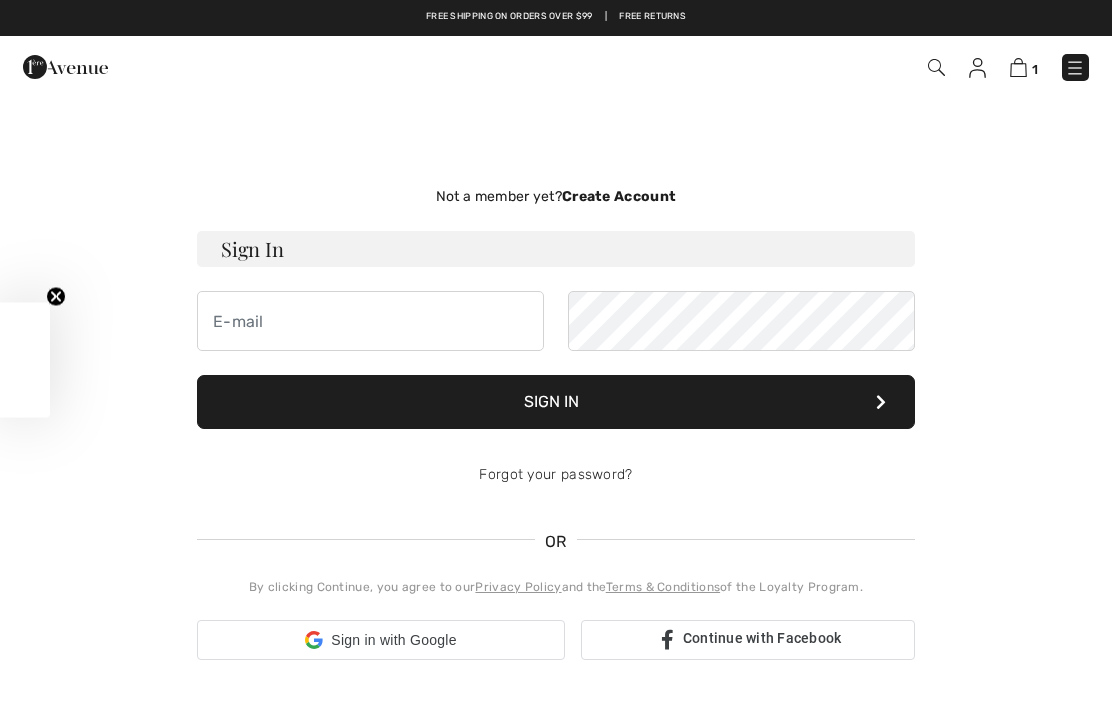 scroll, scrollTop: 0, scrollLeft: 0, axis: both 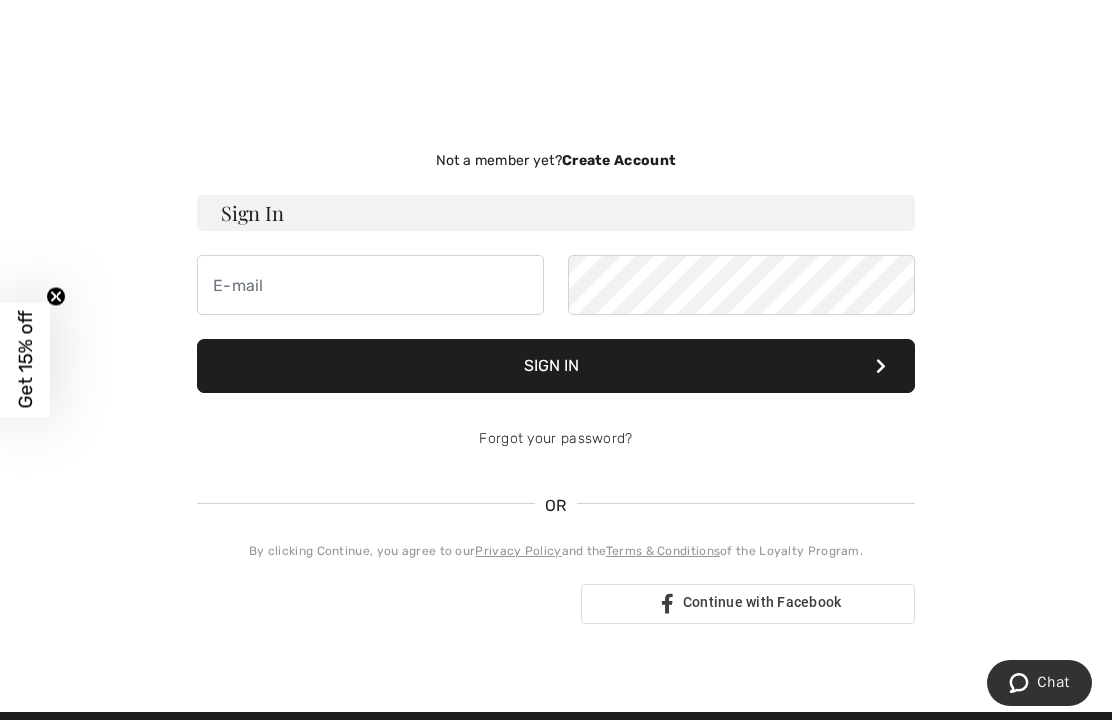click at bounding box center (381, 604) 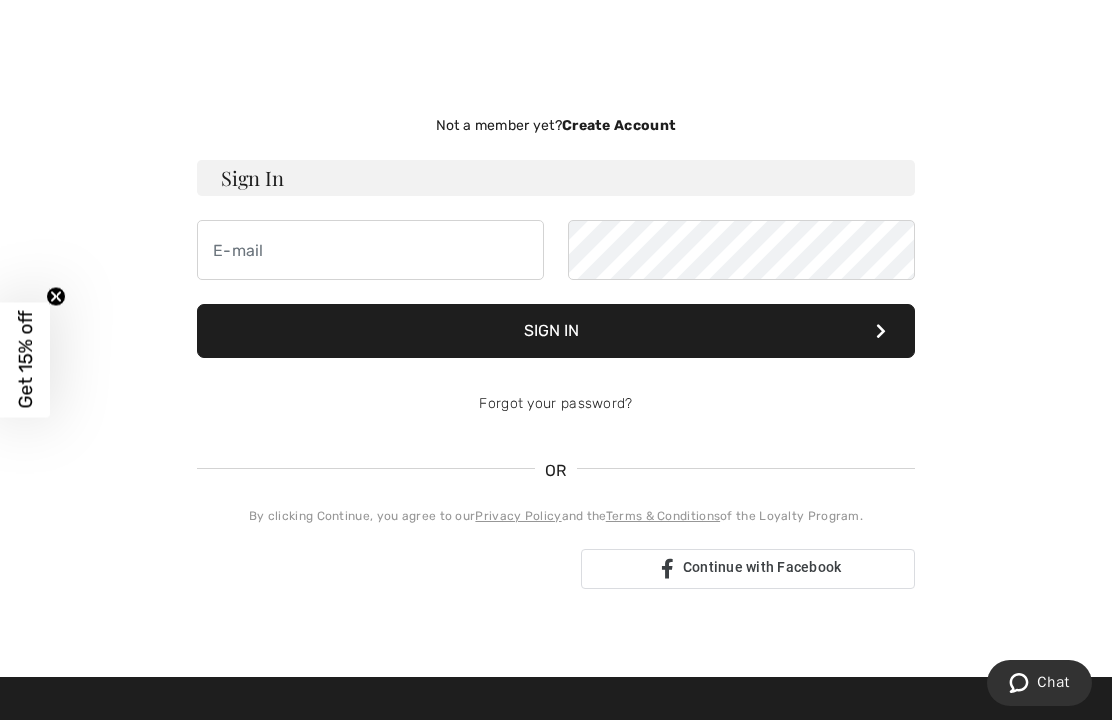 click on "Sign In" at bounding box center (556, 178) 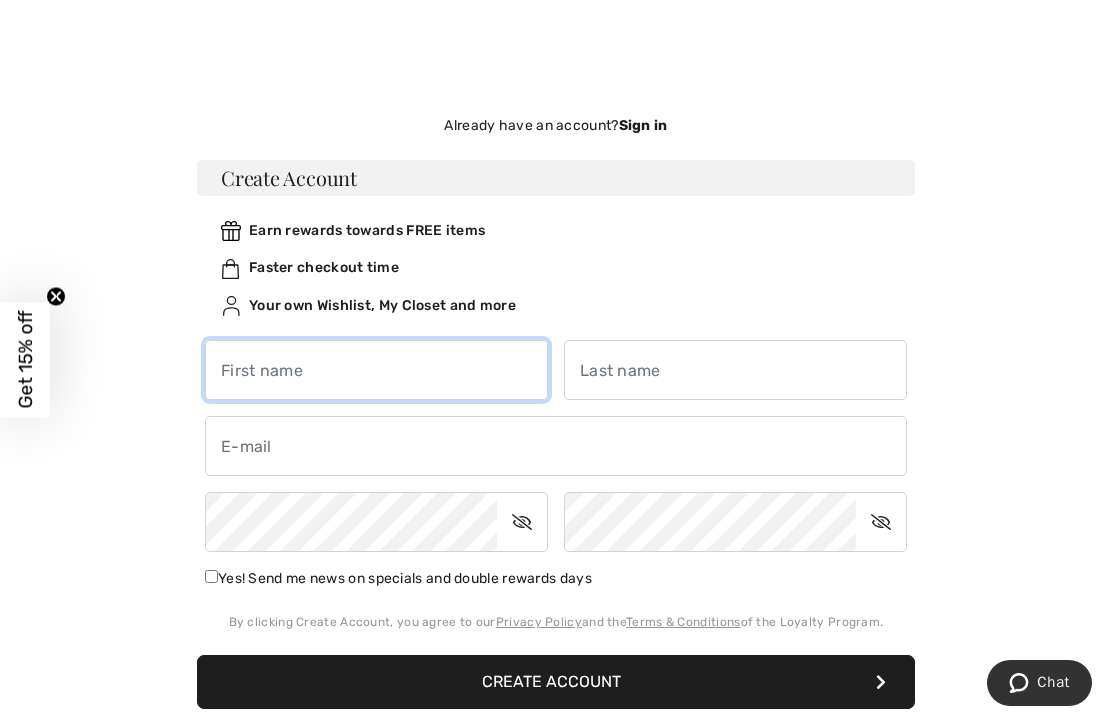 click at bounding box center [376, 370] 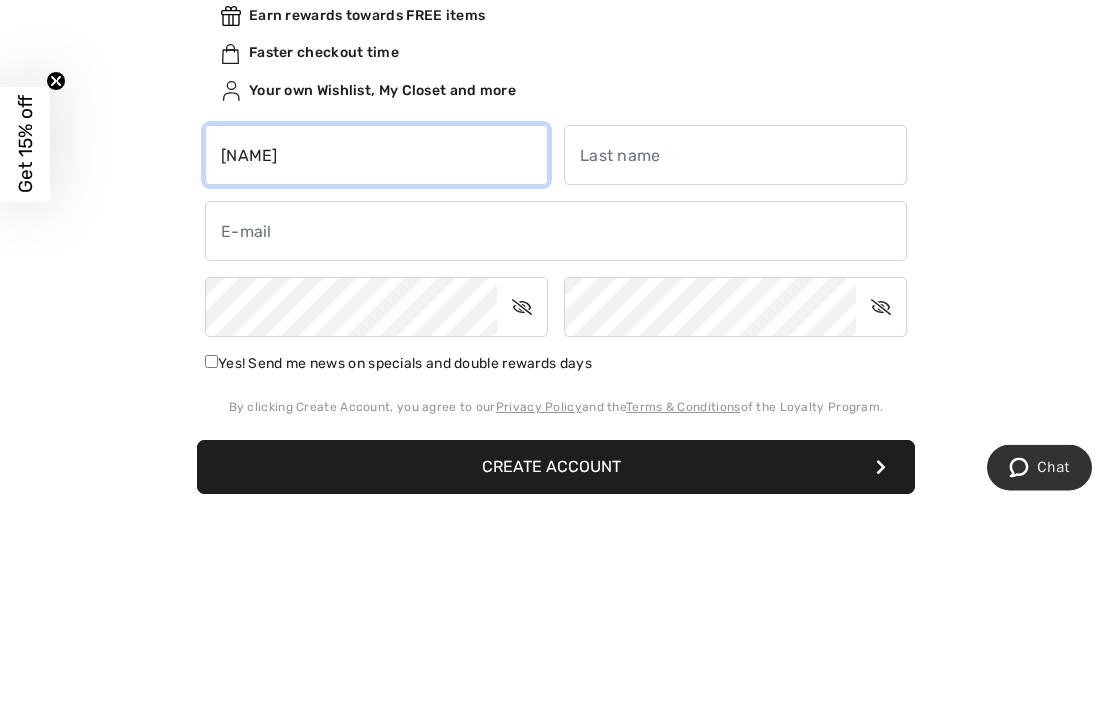 type on "Maria" 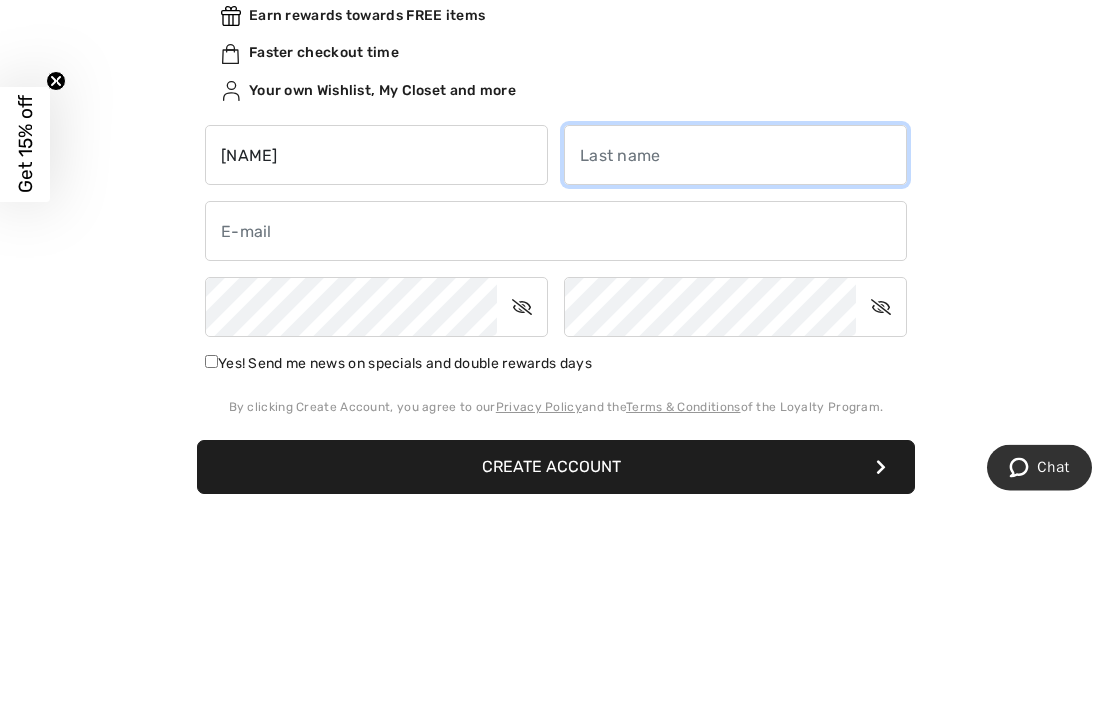 click at bounding box center (735, 371) 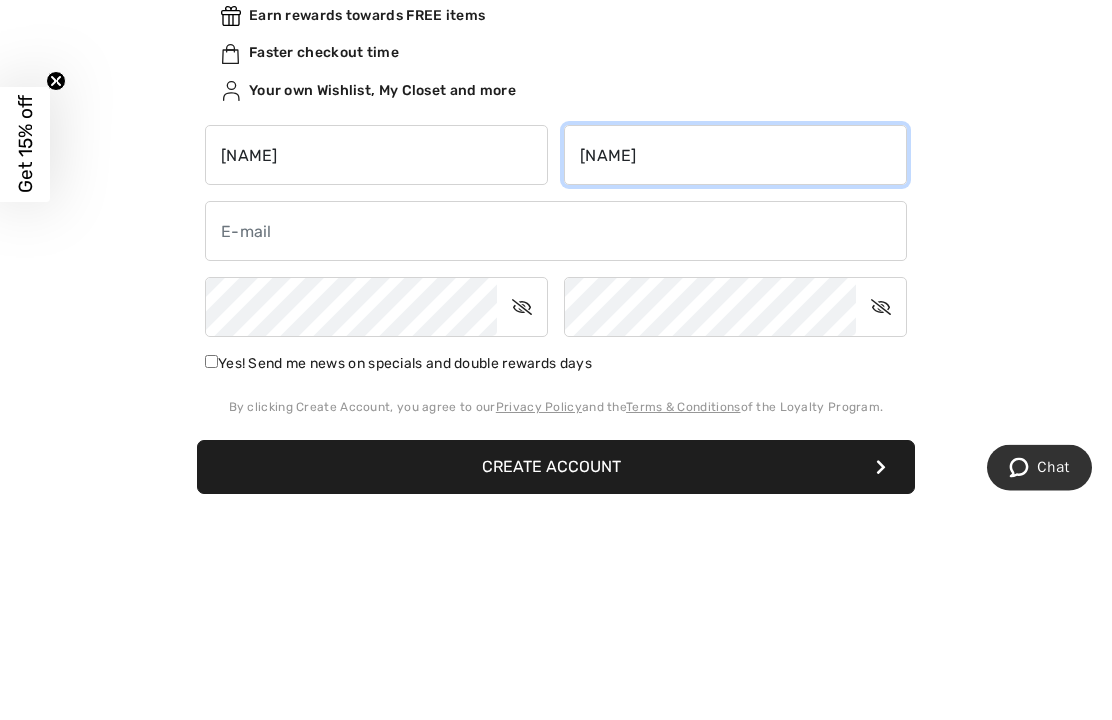 type on "Roman" 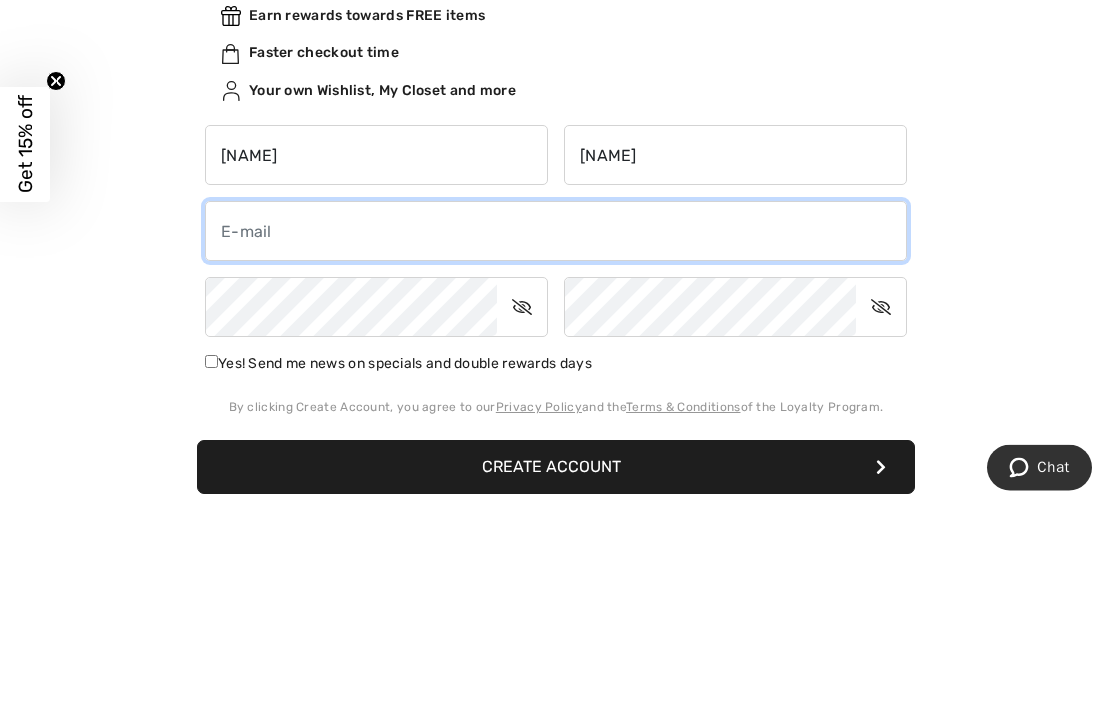 click at bounding box center [556, 447] 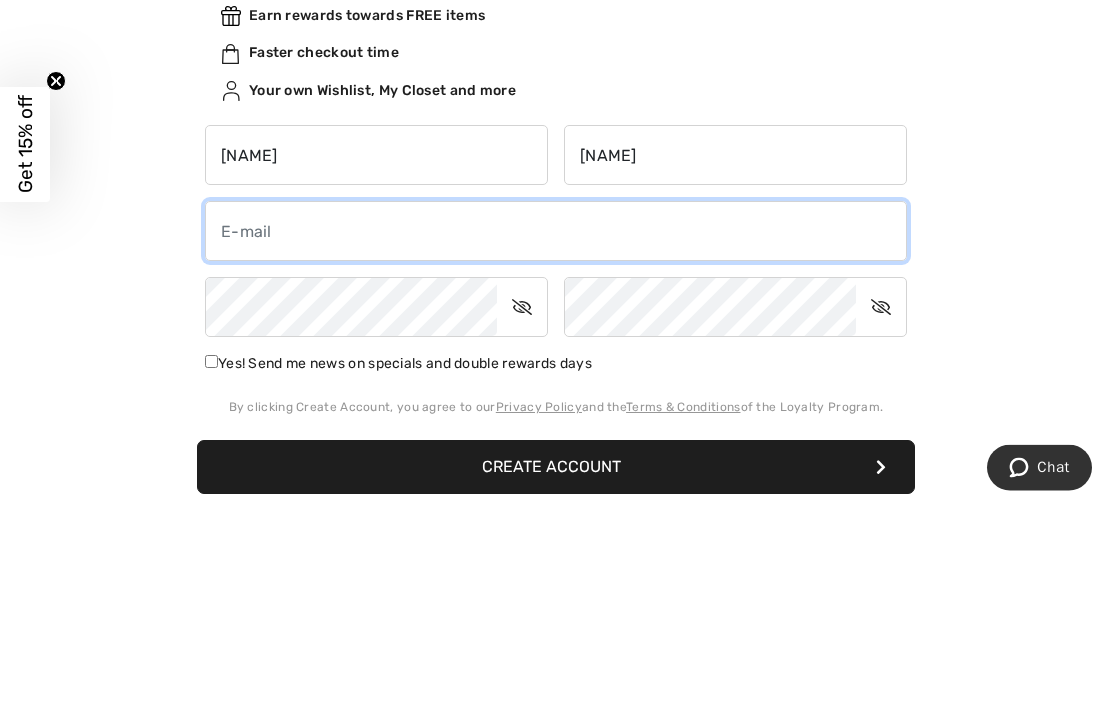 type on "[EMAIL]" 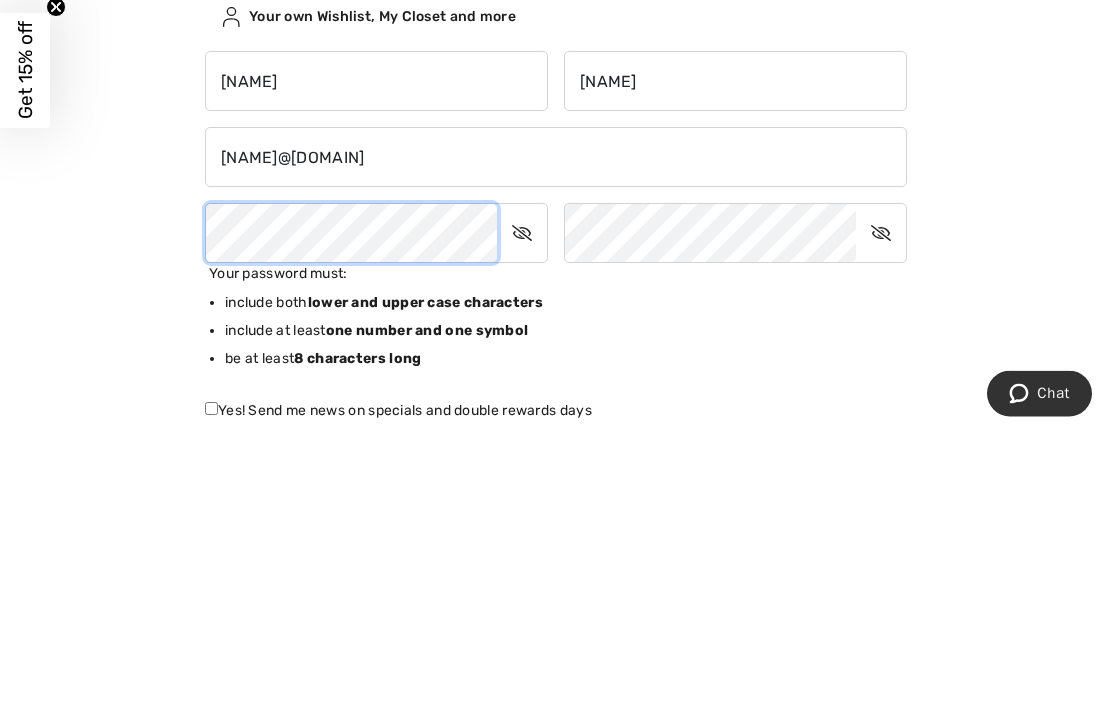 scroll, scrollTop: 360, scrollLeft: 0, axis: vertical 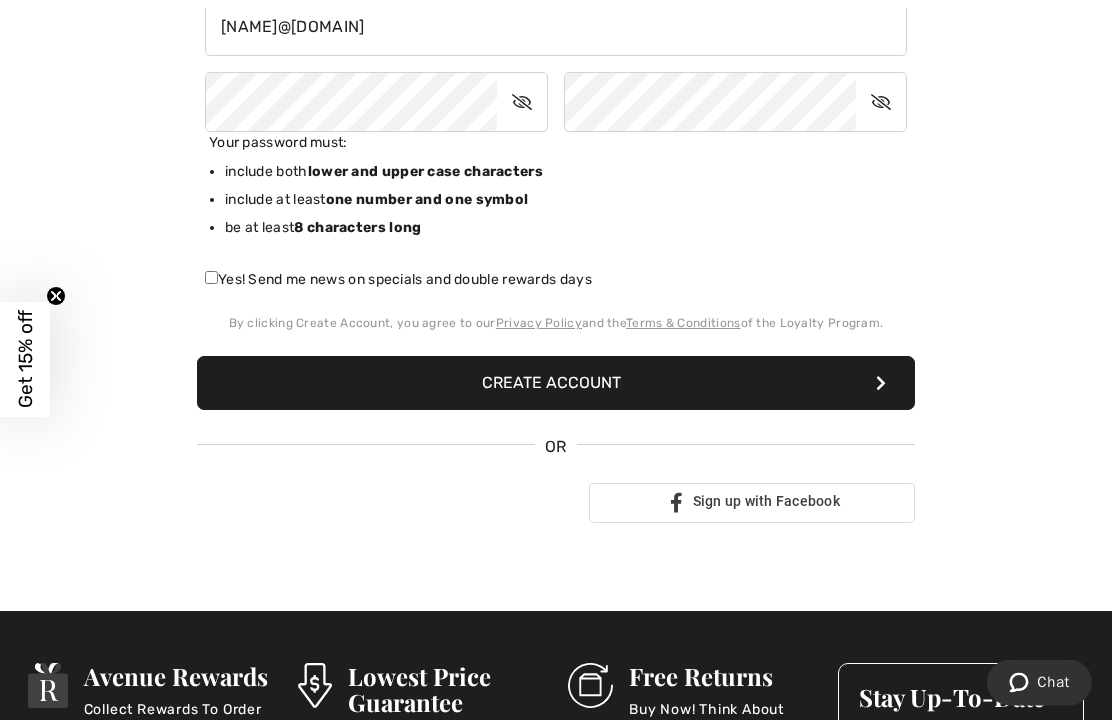 click on "Yes! Send me news on specials and double rewards days" at bounding box center (211, 278) 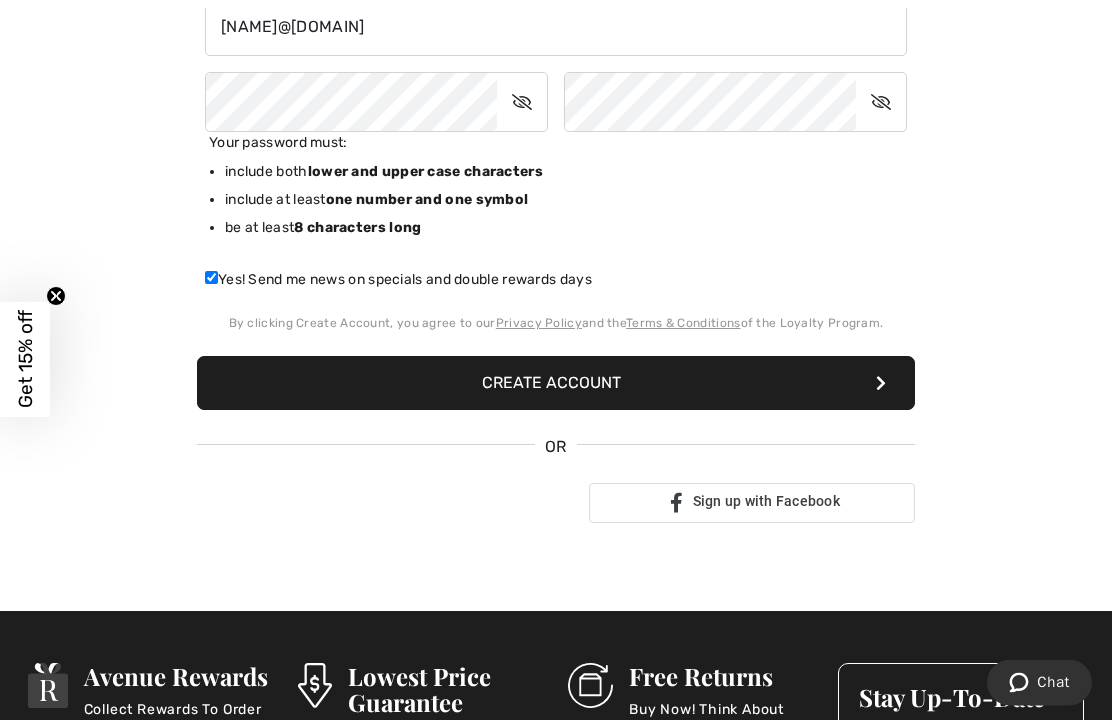 scroll, scrollTop: 491, scrollLeft: 0, axis: vertical 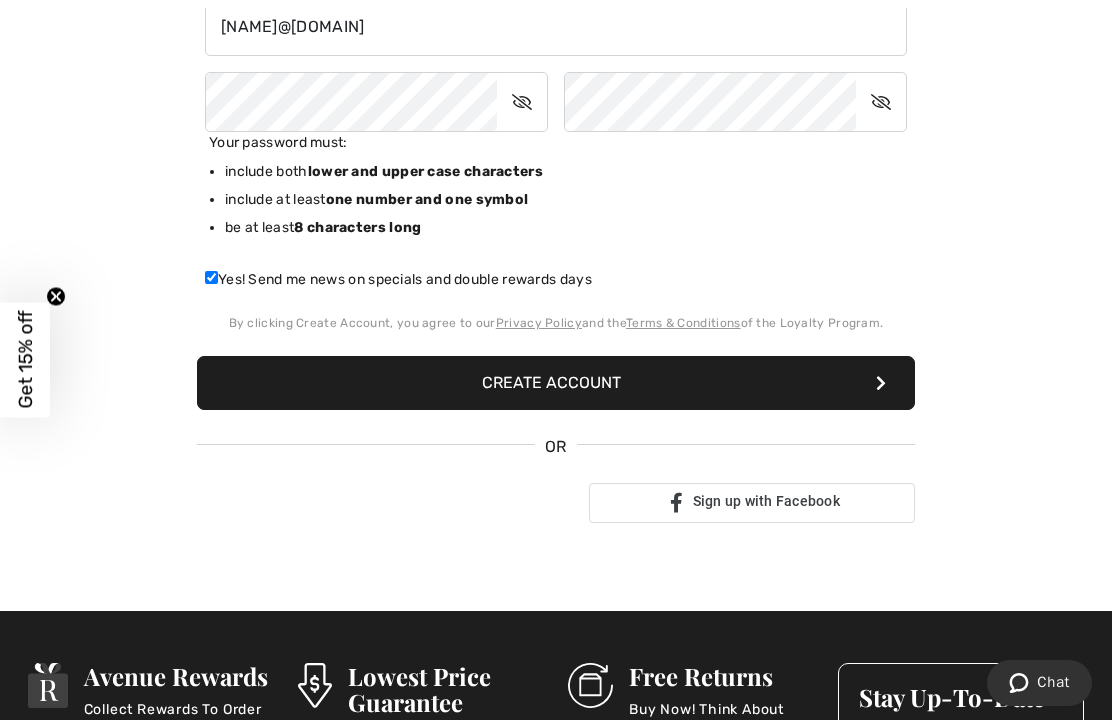 click on "Create Account" at bounding box center [556, 383] 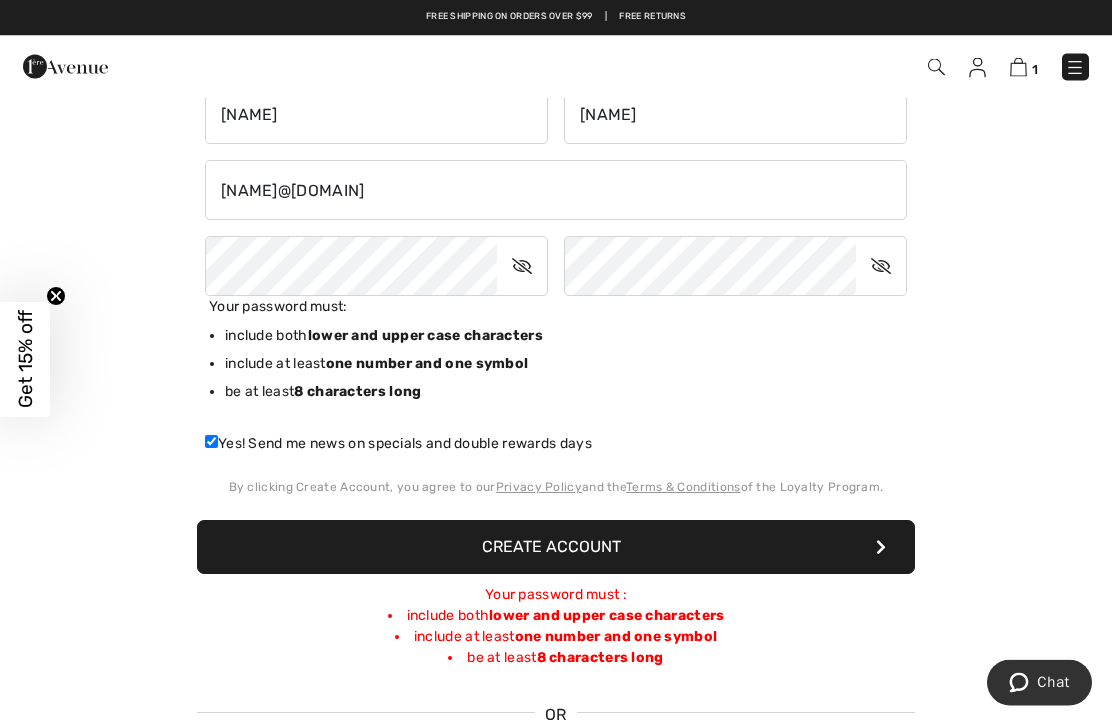 click at bounding box center [522, 267] 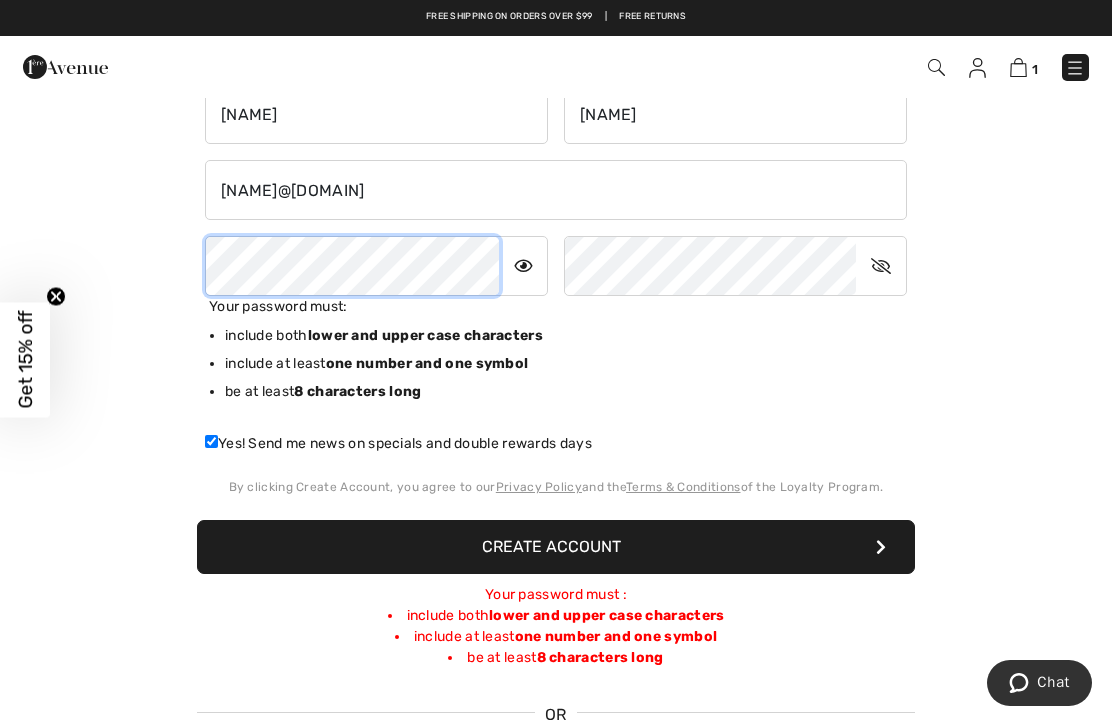 scroll, scrollTop: 326, scrollLeft: 0, axis: vertical 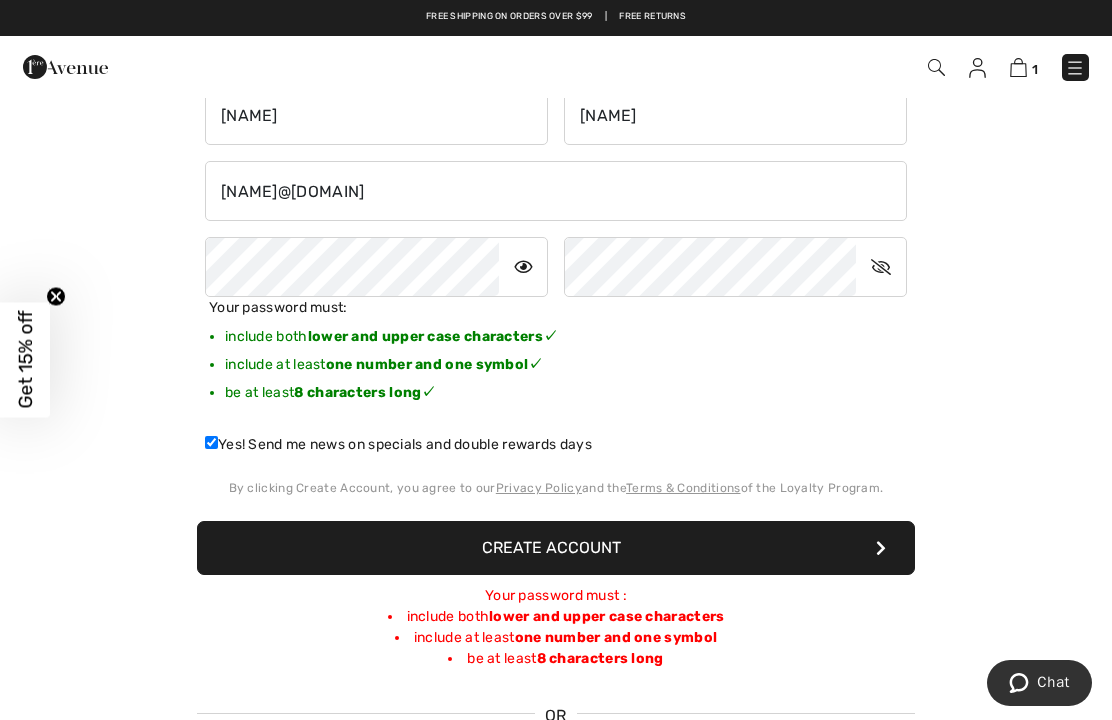 click at bounding box center [735, 267] 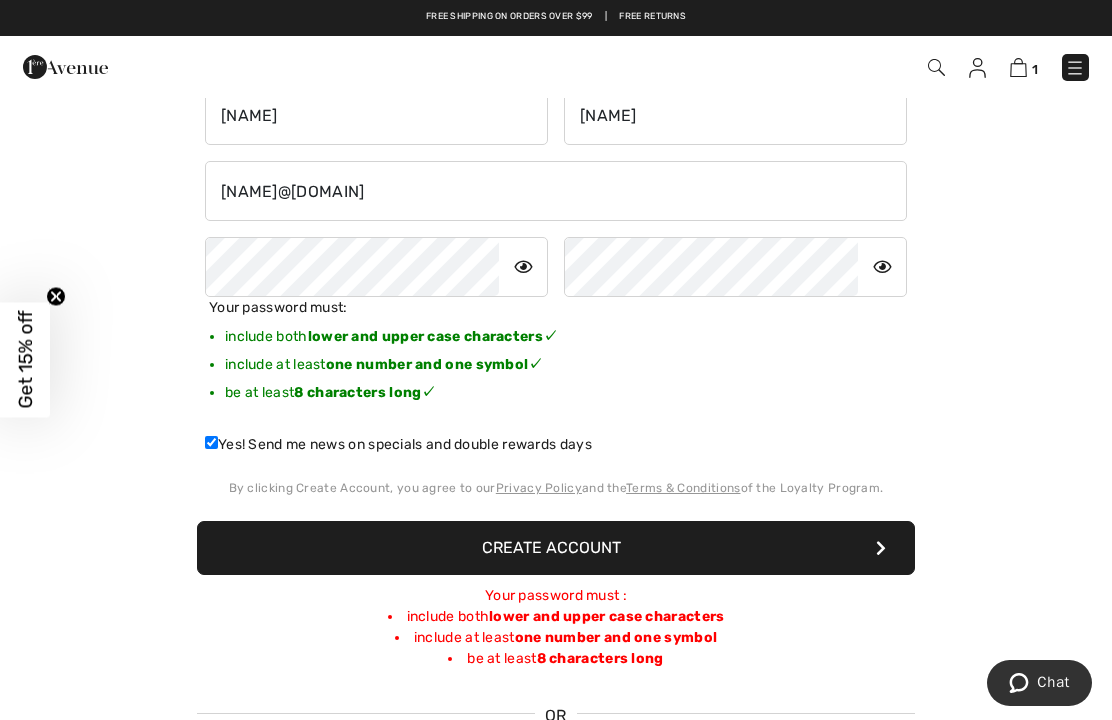 scroll, scrollTop: 327, scrollLeft: 0, axis: vertical 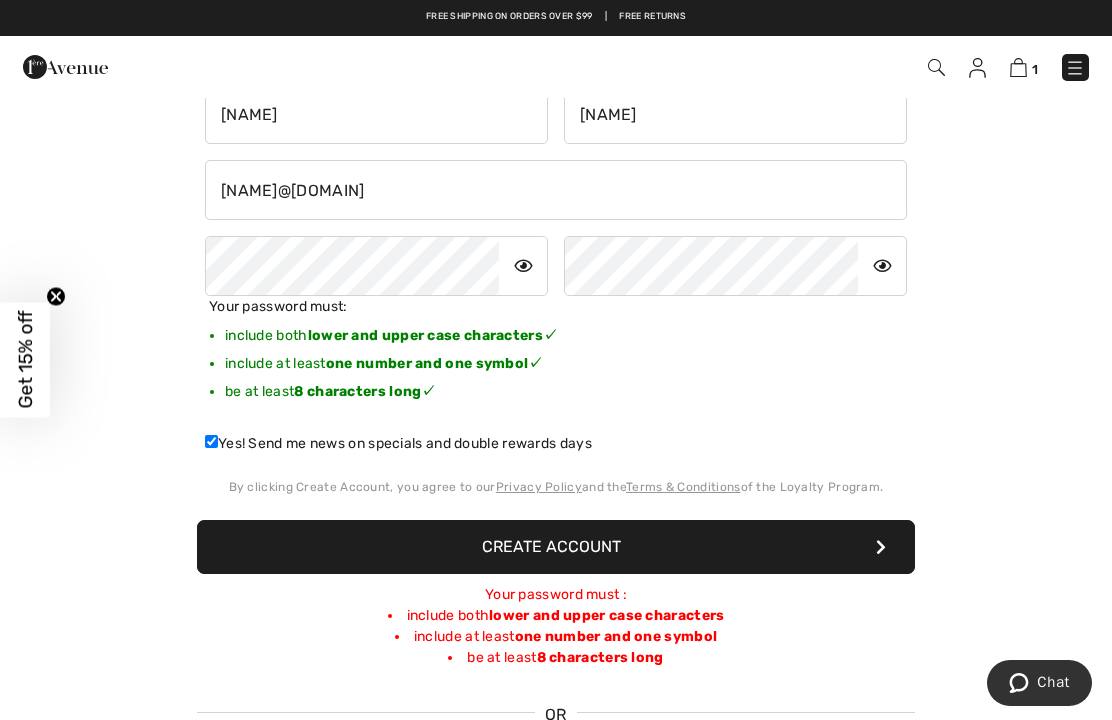 click on "Create Account" at bounding box center [556, 547] 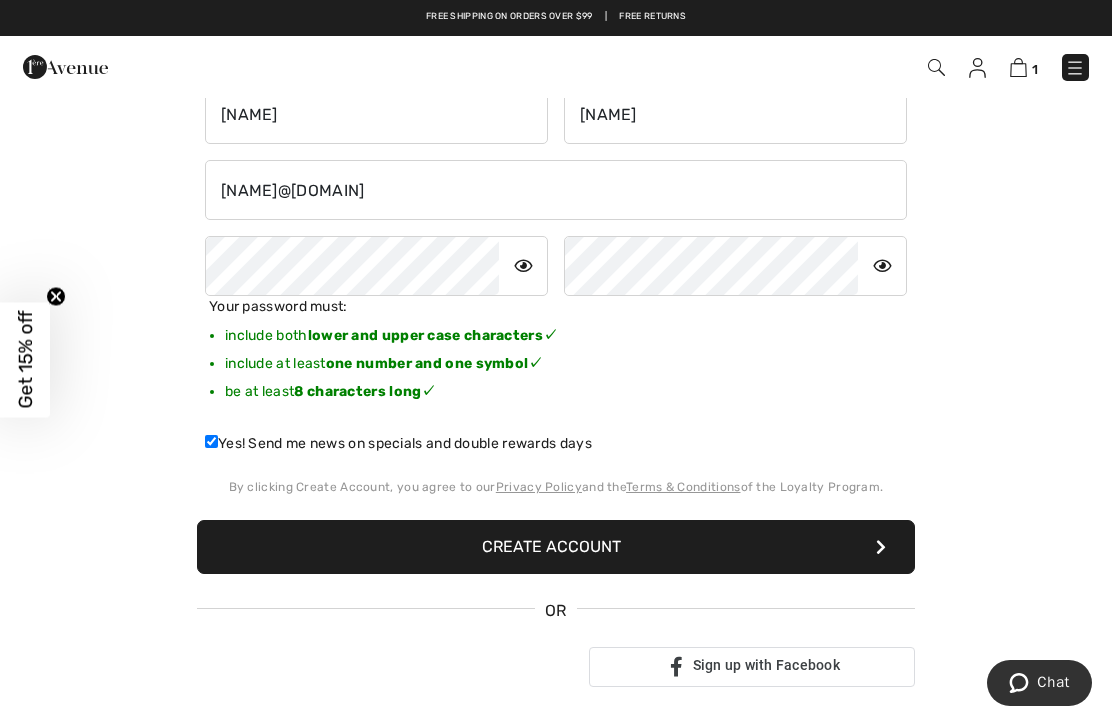 click on "Create Account" at bounding box center (556, 547) 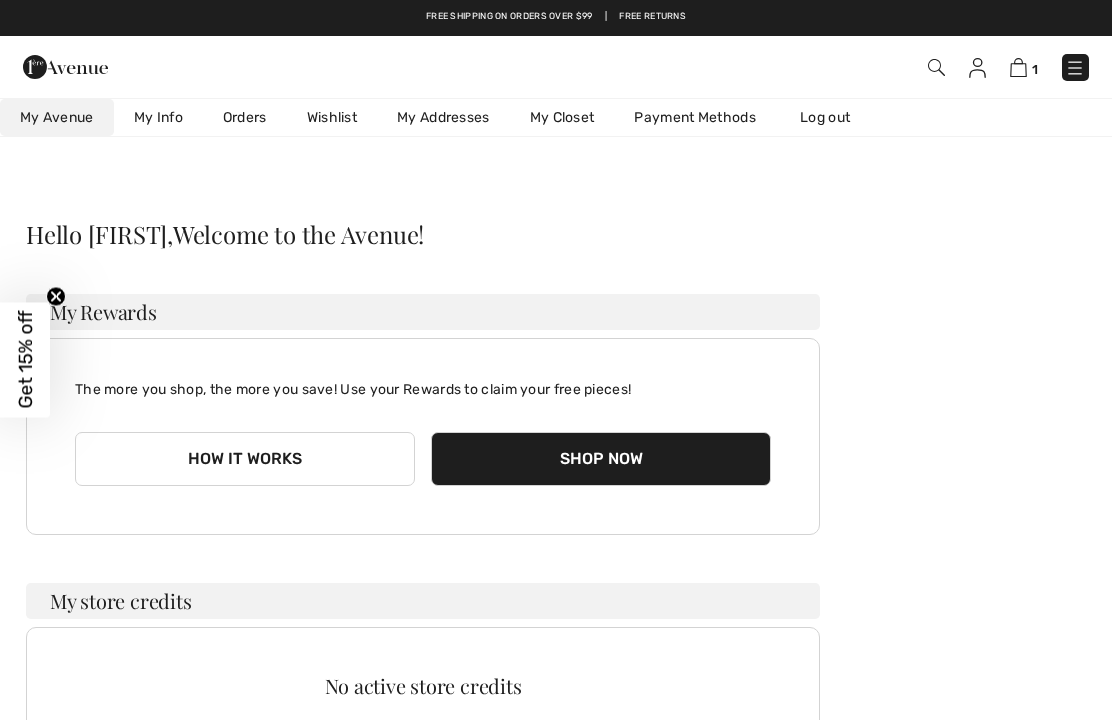 scroll, scrollTop: 0, scrollLeft: 0, axis: both 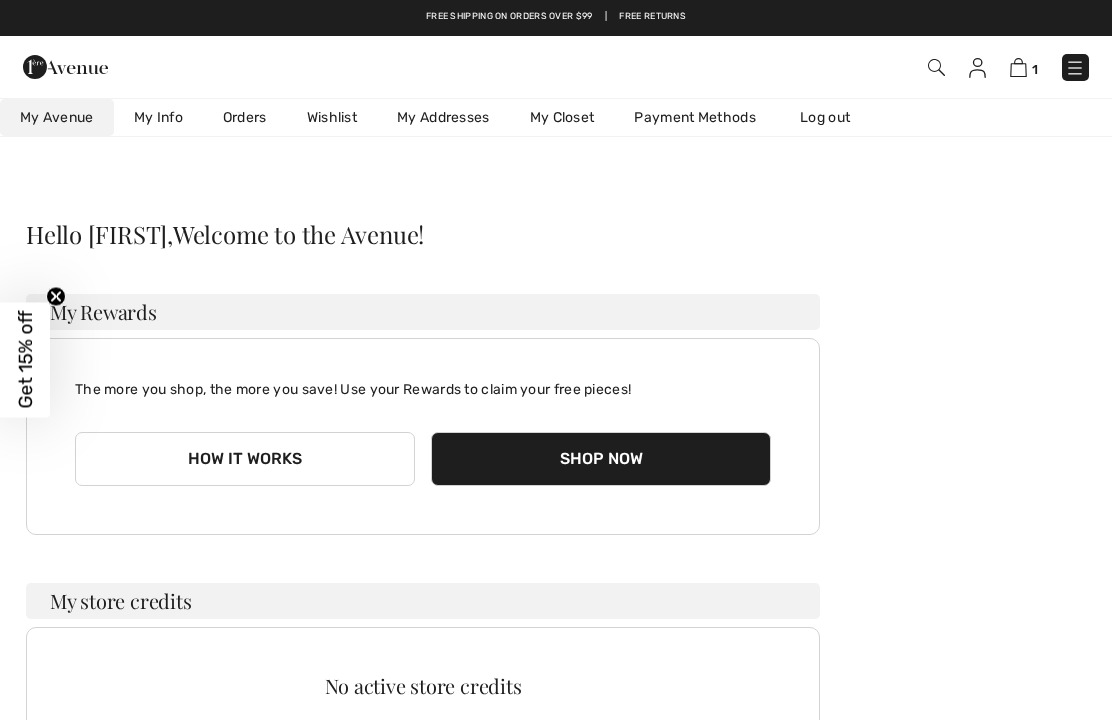 click on "1" at bounding box center [1035, 69] 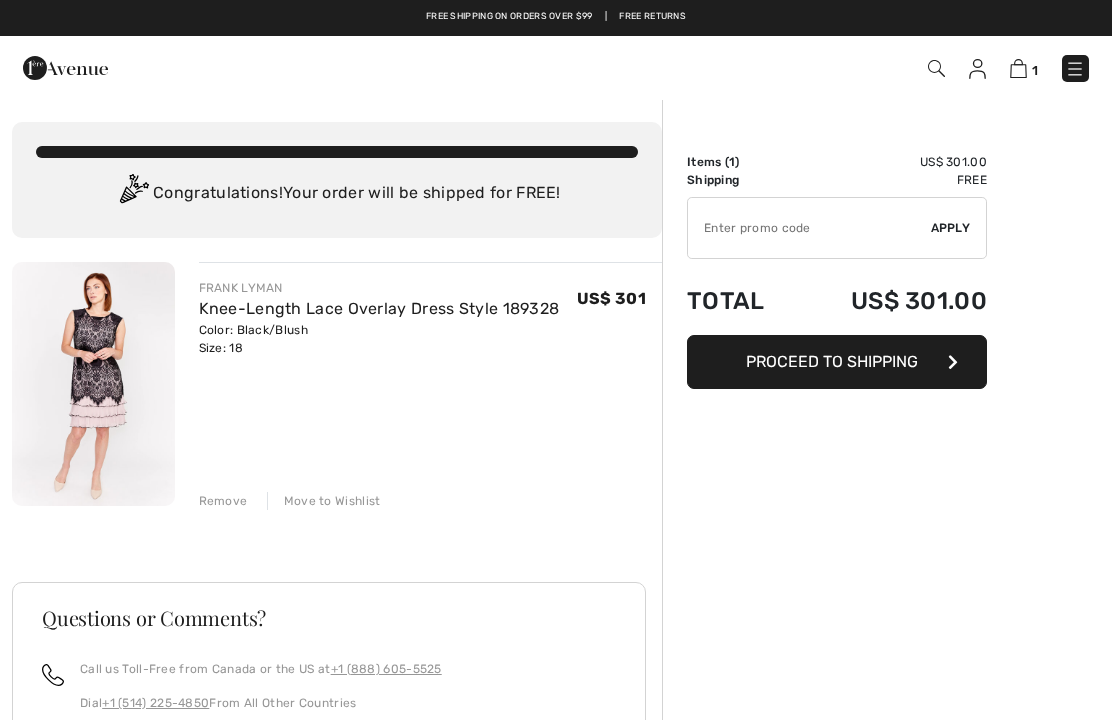 scroll, scrollTop: 0, scrollLeft: 0, axis: both 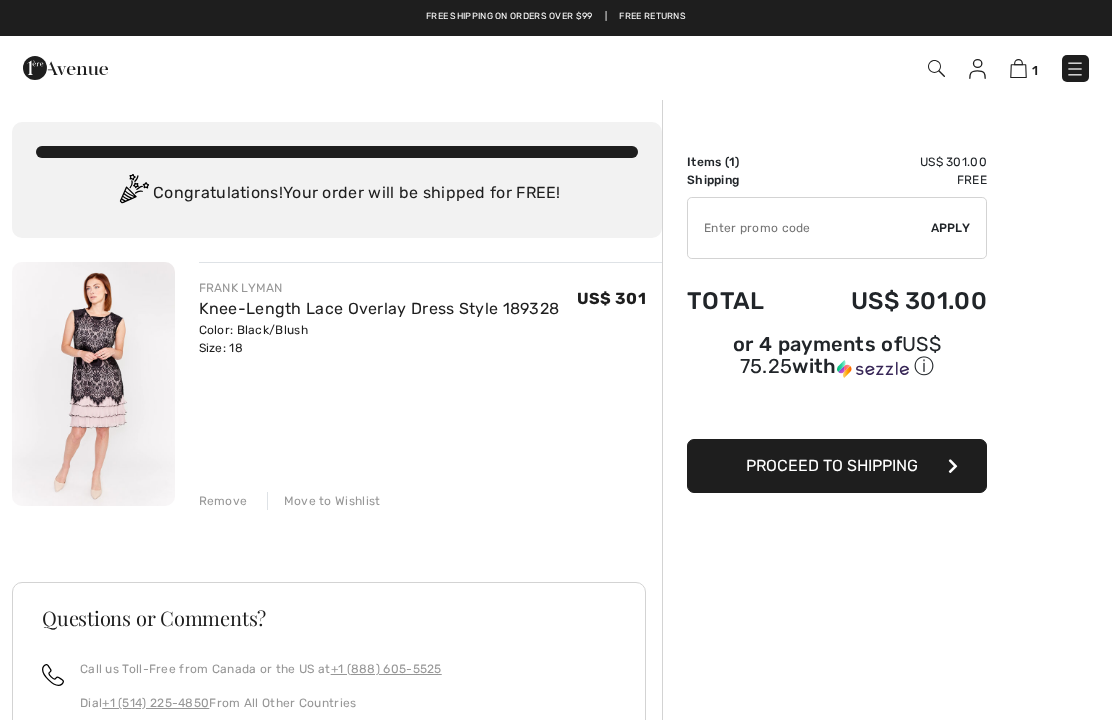click on "Proceed to Shipping" at bounding box center (832, 465) 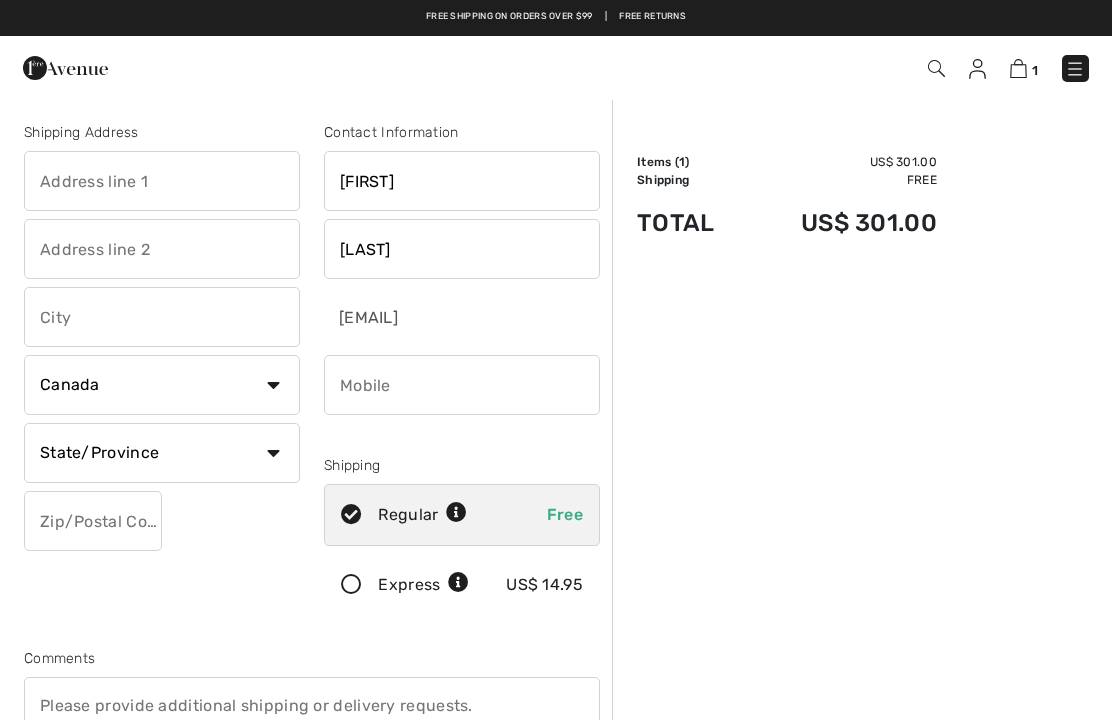 scroll, scrollTop: 0, scrollLeft: 0, axis: both 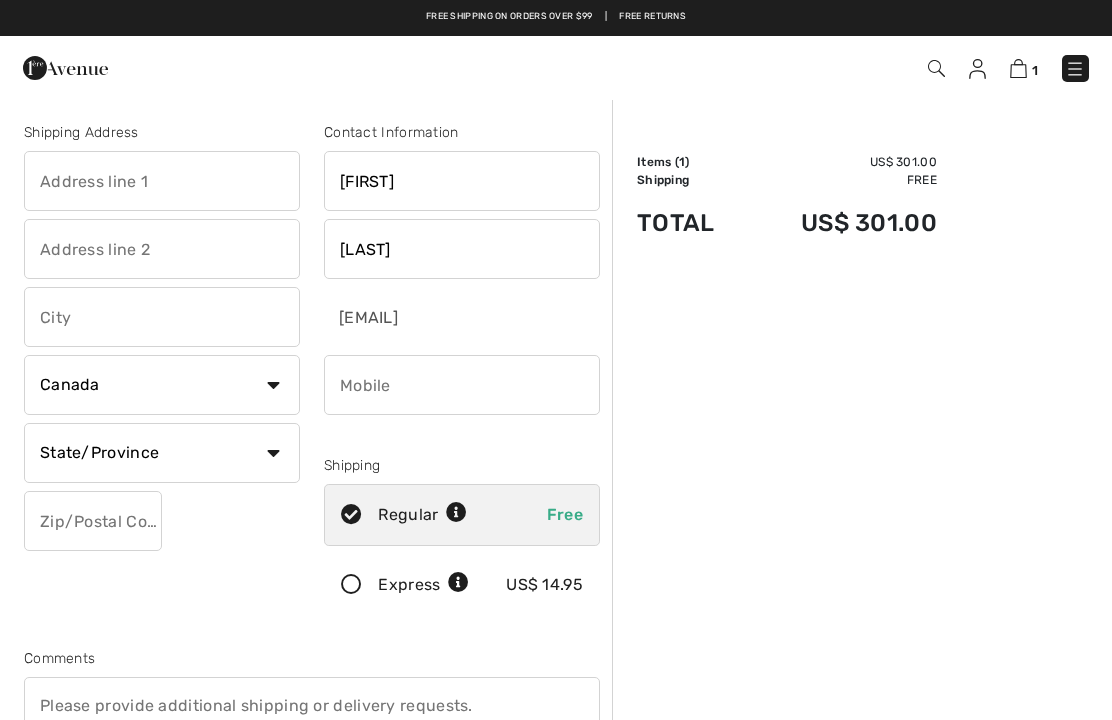 click at bounding box center [162, 181] 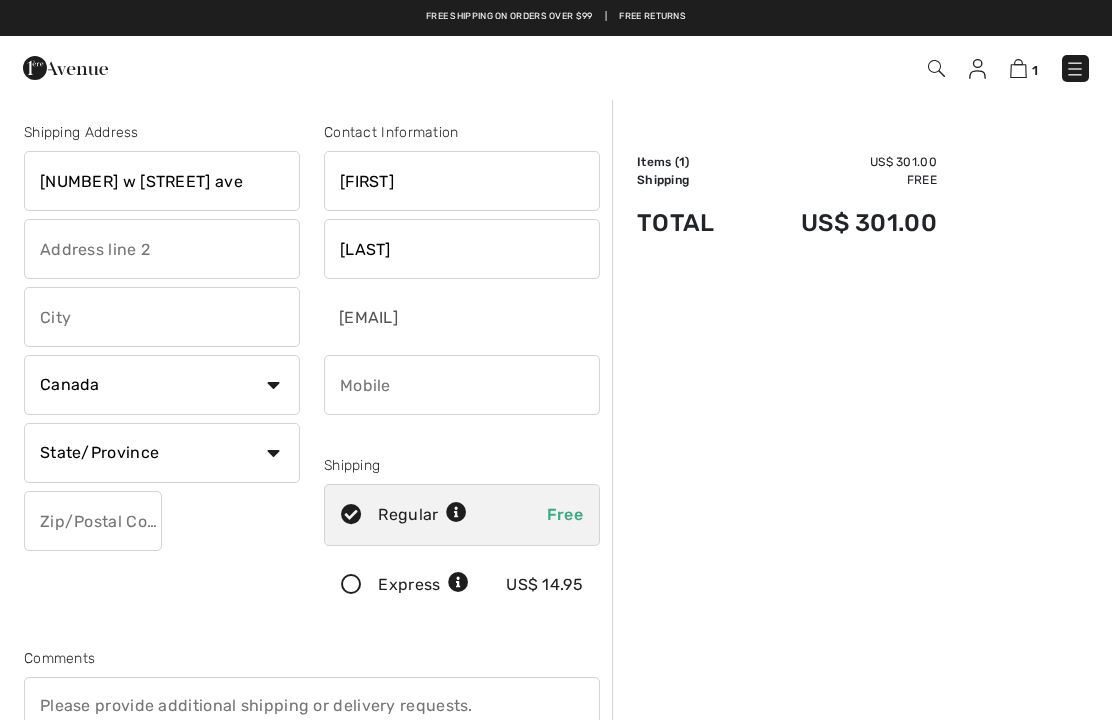 type on "[NUMBER] w [STREET] ave" 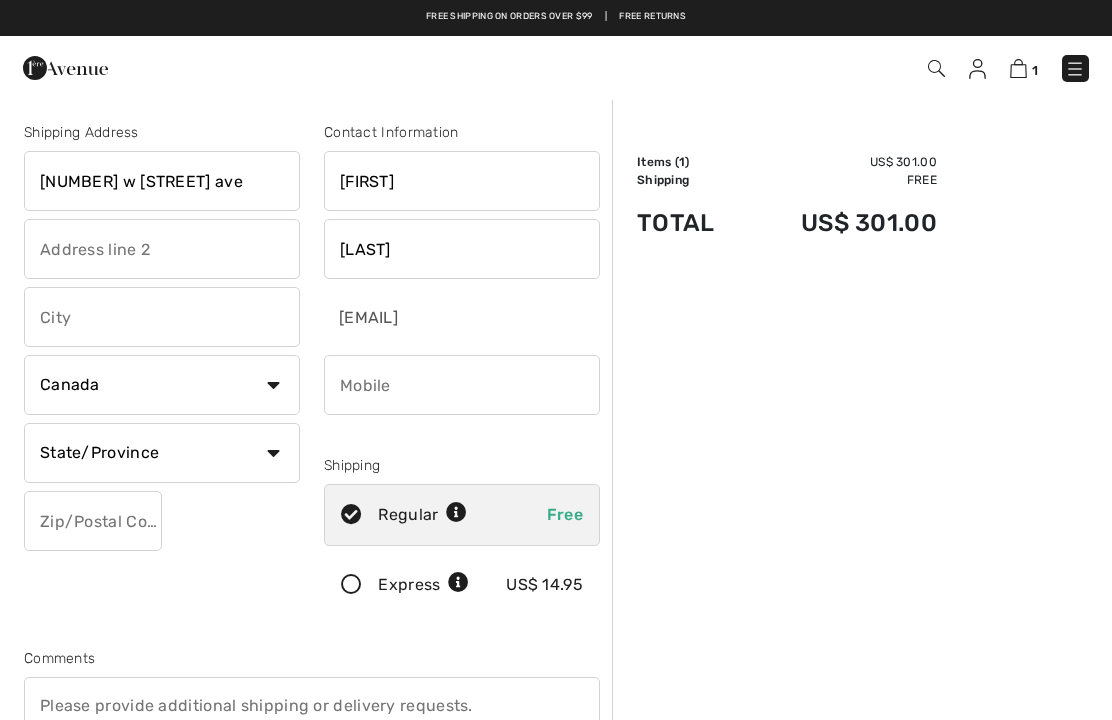 click on "Country
Canada
United States
Afghanistan
Aland Islands
Albania
Algeria
American Samoa
Andorra
Angola
Anguilla
Antarctica
Antigua and Barbuda
Argentina
Armenia
Aruba
Australia
Austria
Azerbaijan
Bahamas
Bahrain
Bangladesh
Barbados
Belarus
Belgium
Belize
Benin
Bermuda
Bhutan
Bolivia
Bonaire
Bosnia and Herzegovina
Botswana
Bouvet Island
Brazil
British Indian Ocean Territory
Brunei Darussalam
Bulgaria
Burkina Faso
Burundi
Cambodia
Cameroon
Cape Verde
Cayman Islands
Central African Republic
Chad
Chile China" at bounding box center [162, 385] 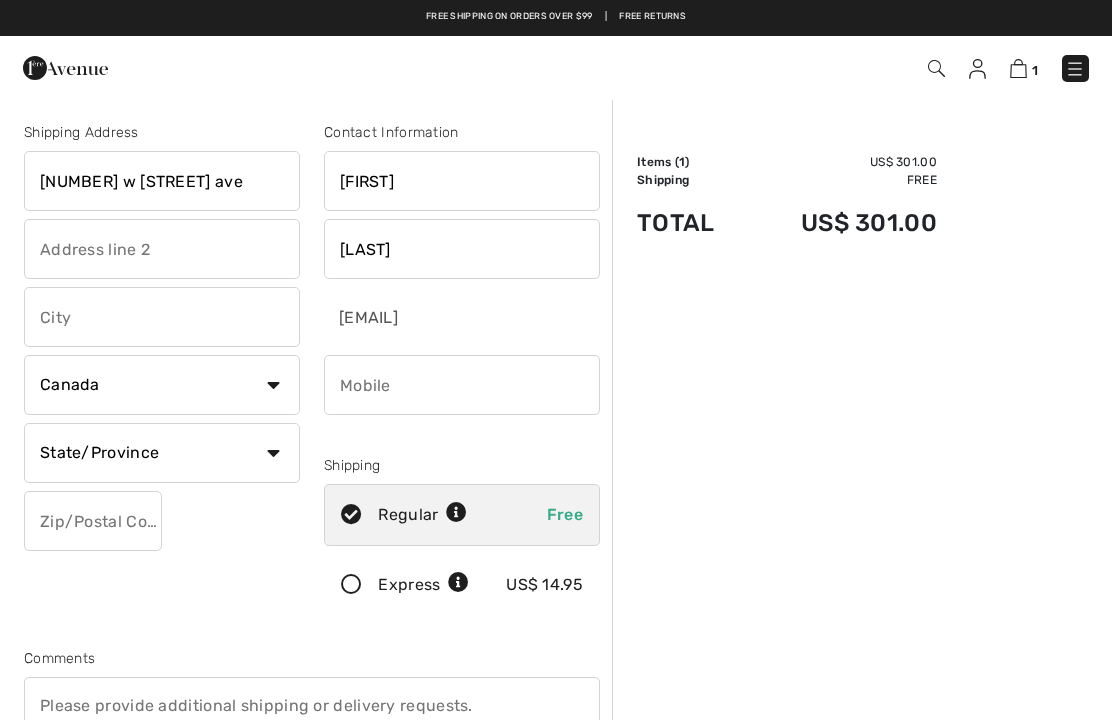 select on "US" 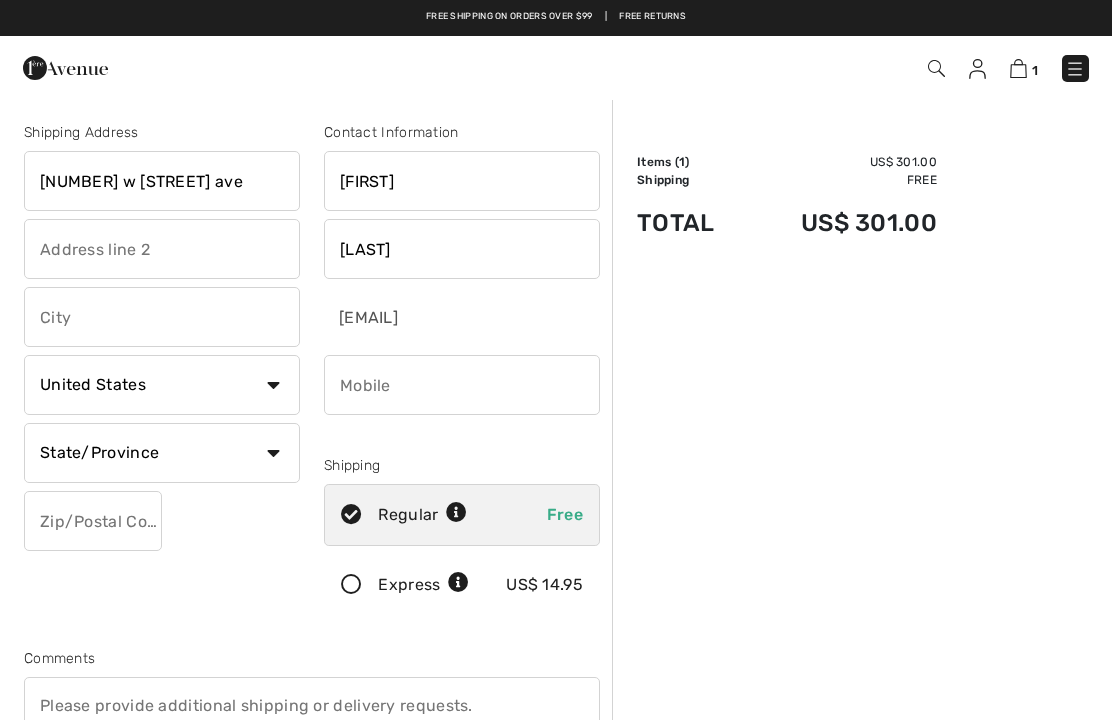 click on "State/Province
Alabama
Alaska
American Samoa
Arizona
Arkansas
California
Colorado
Connecticut
D.C.
Delaware
Florida
Georgia
Guam
Hawaii
Idaho
Illinois
Indiana
Iowa
Kansas
Kentucky
Louisiana
Maine
Marianas
Marshall Islands
Maryland
Massachusetts
Michigan
Micronesia
Minnesota
Mississippi
Missouri
Montana
Nebraska
Nevada
New Hampshire
New Jersey
New Mexico
New York
North Carolina
North Dakota
Ohio
Oklahoma
Oregon
Palau
Pennsylvania
Puerto Rico
Rhode Island
South Carolina
Texas" at bounding box center (162, 453) 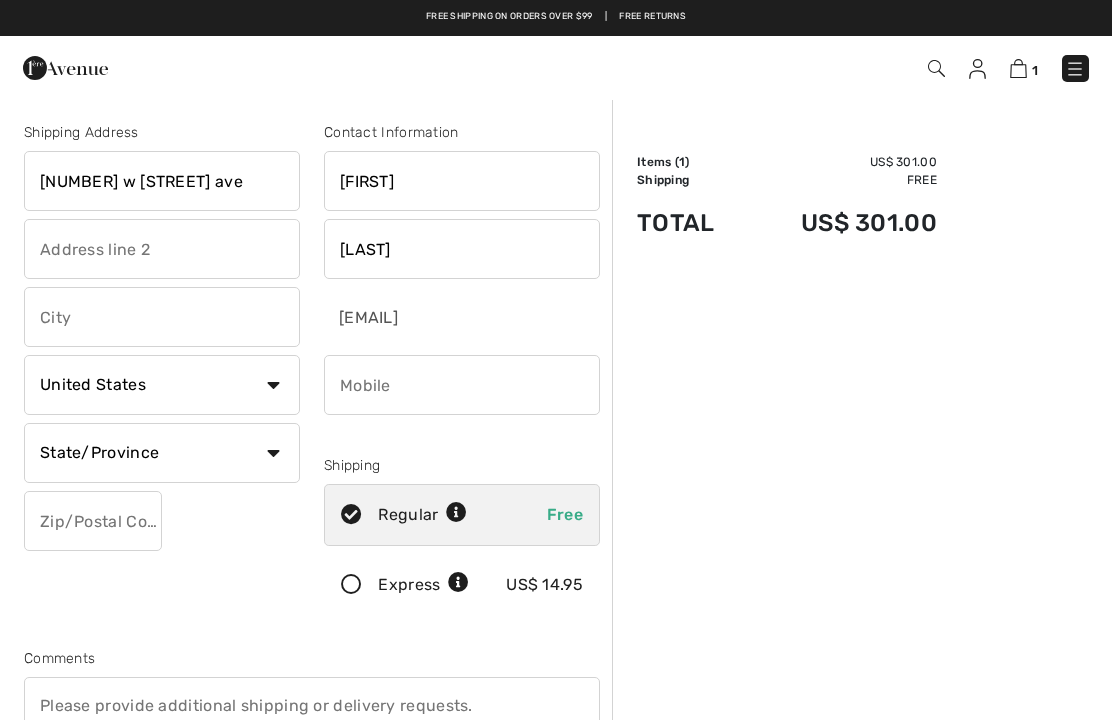 select on "IL" 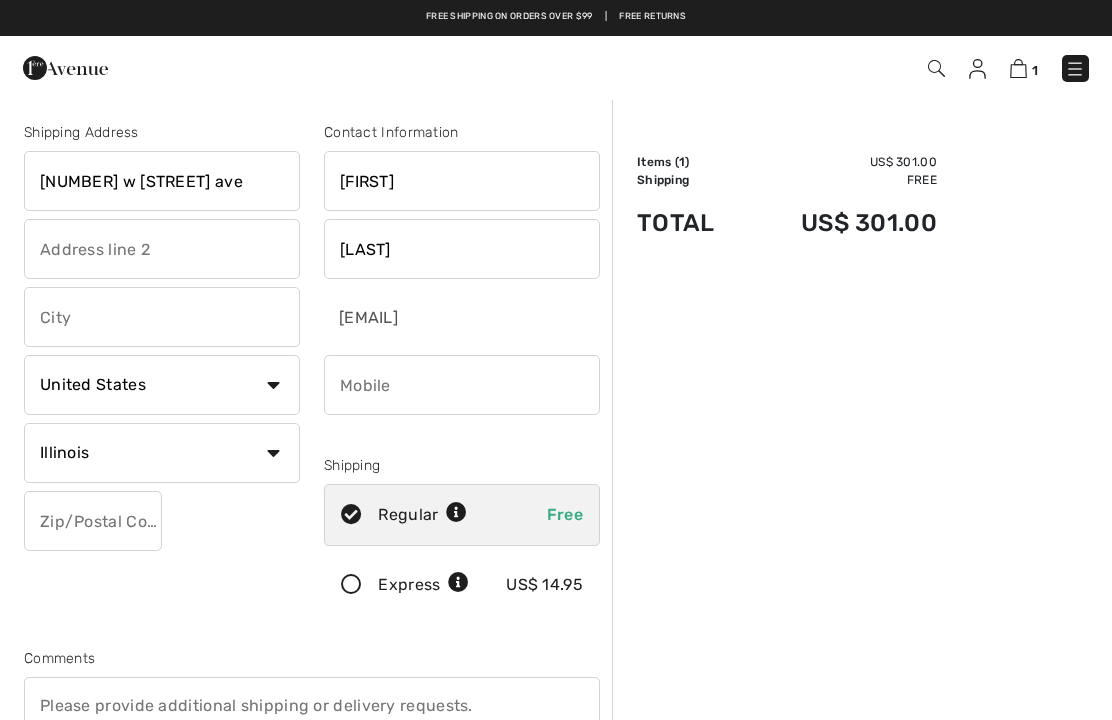 click at bounding box center (93, 521) 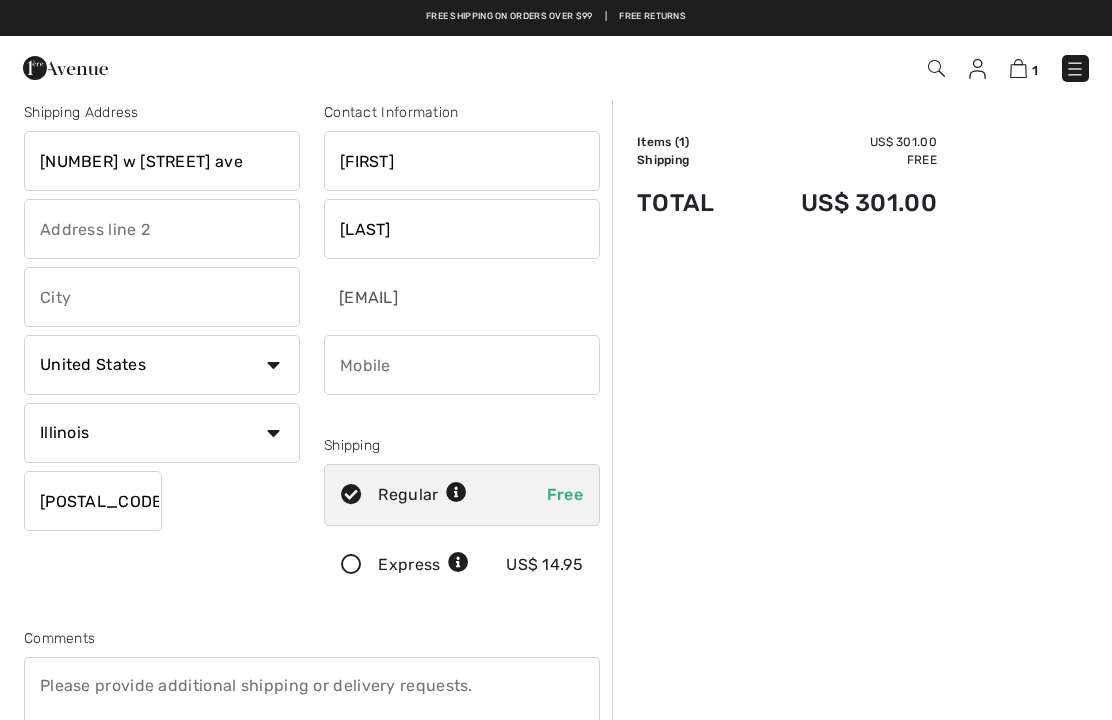 scroll, scrollTop: 0, scrollLeft: 0, axis: both 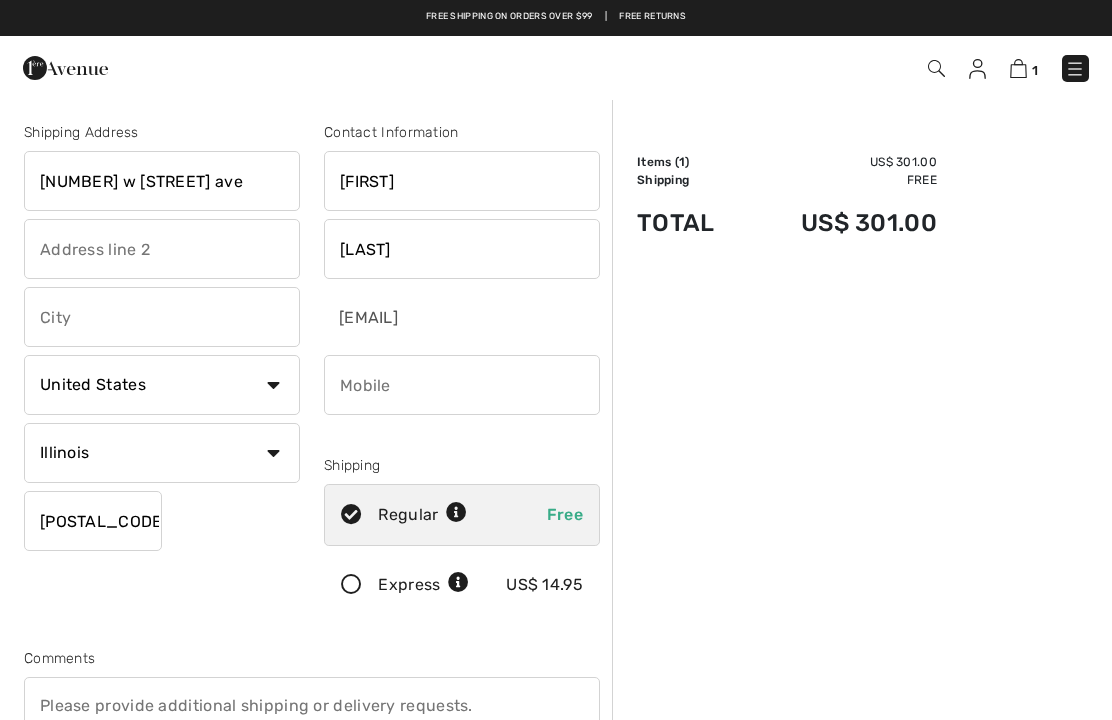 type on "[POSTAL_CODE]" 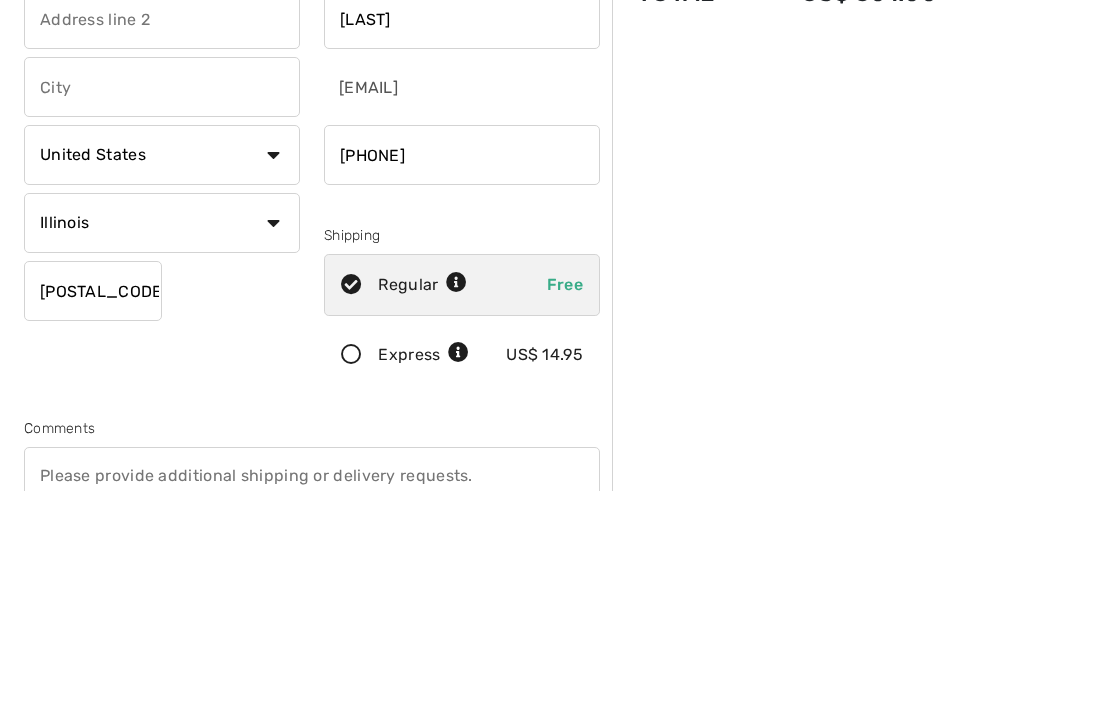 type on "7736816295" 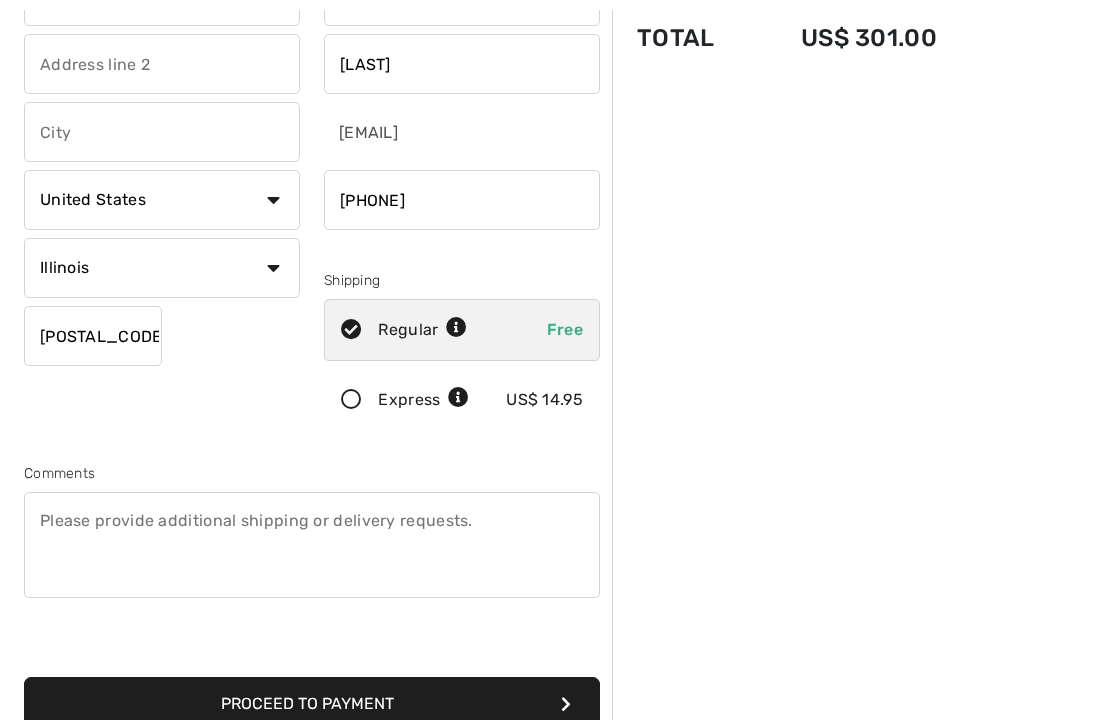 scroll, scrollTop: 242, scrollLeft: 0, axis: vertical 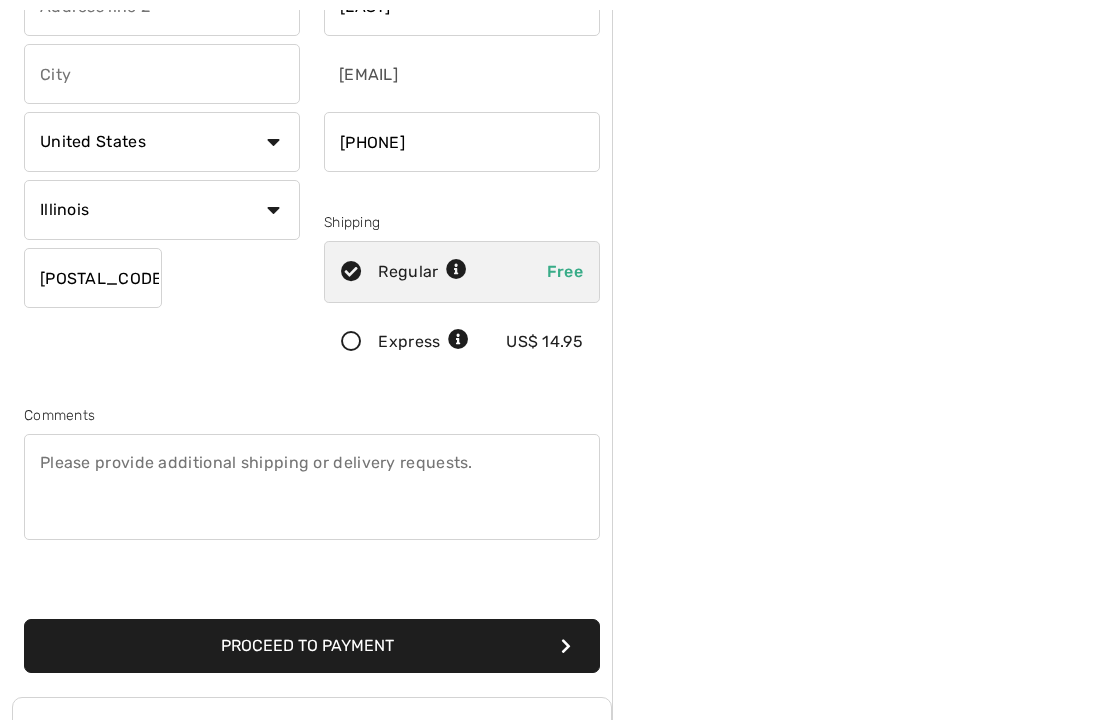 click on "Proceed to Payment" at bounding box center (312, 647) 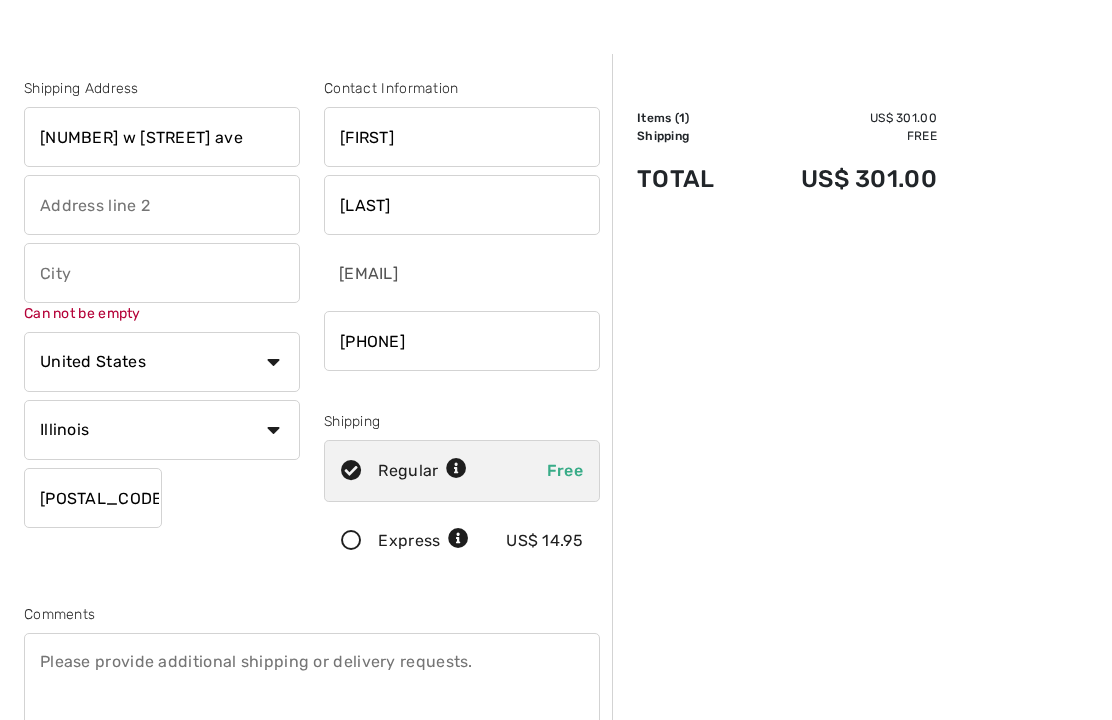 click at bounding box center (162, 273) 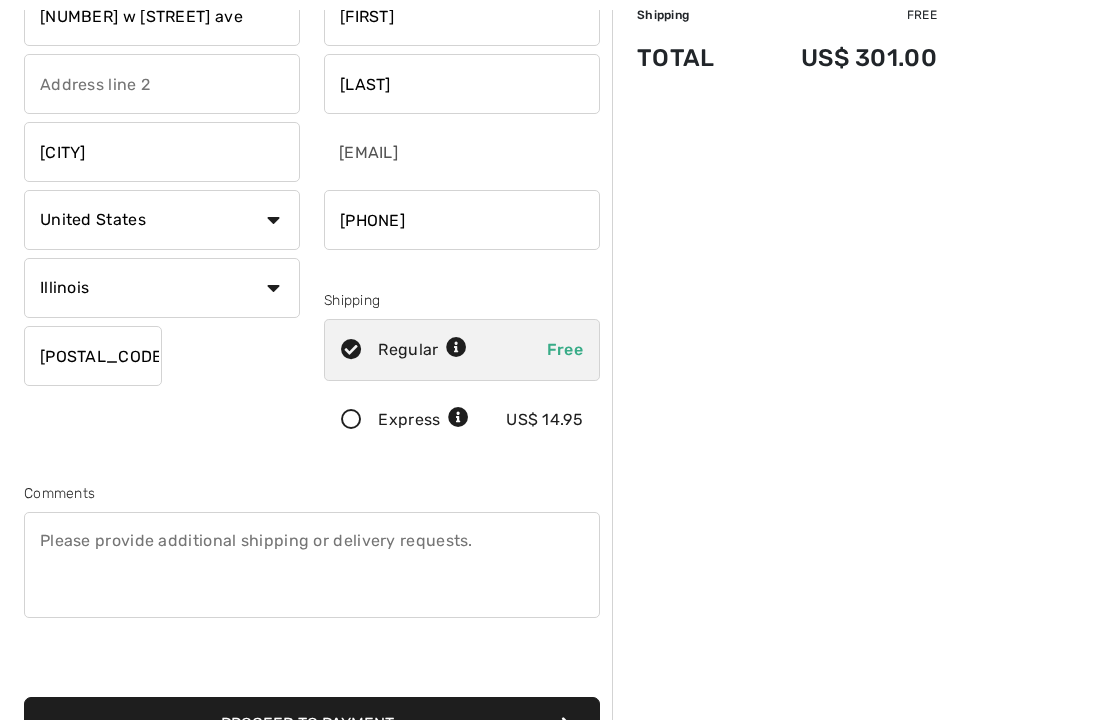 scroll, scrollTop: 165, scrollLeft: 0, axis: vertical 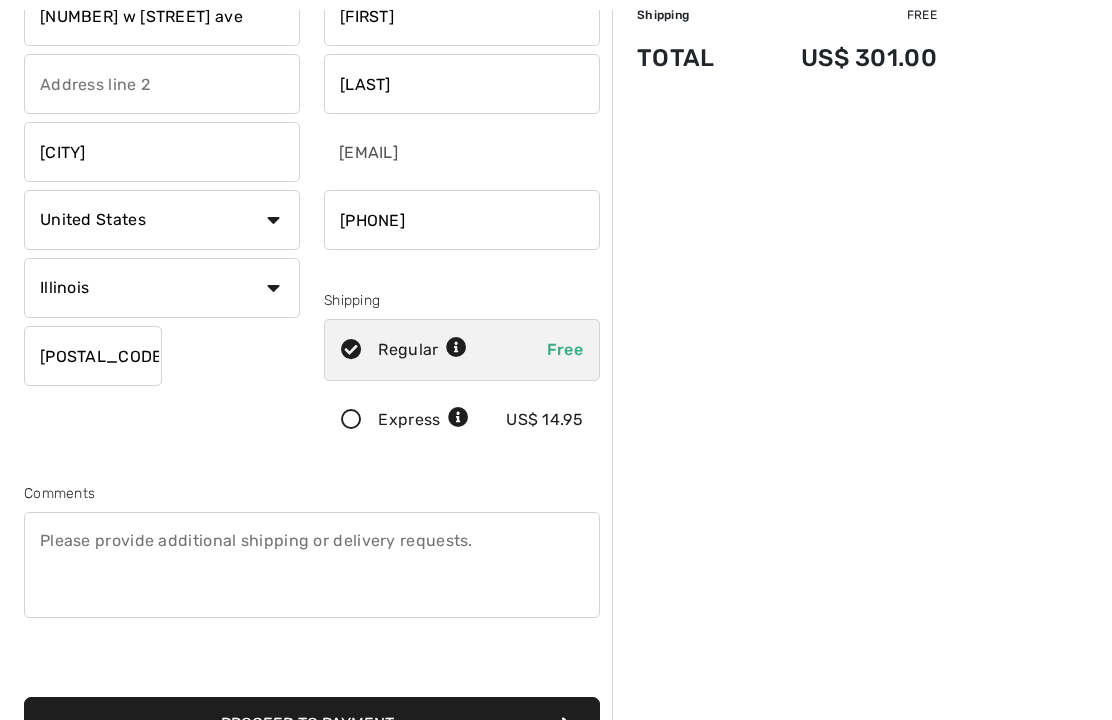 type on "Chicago" 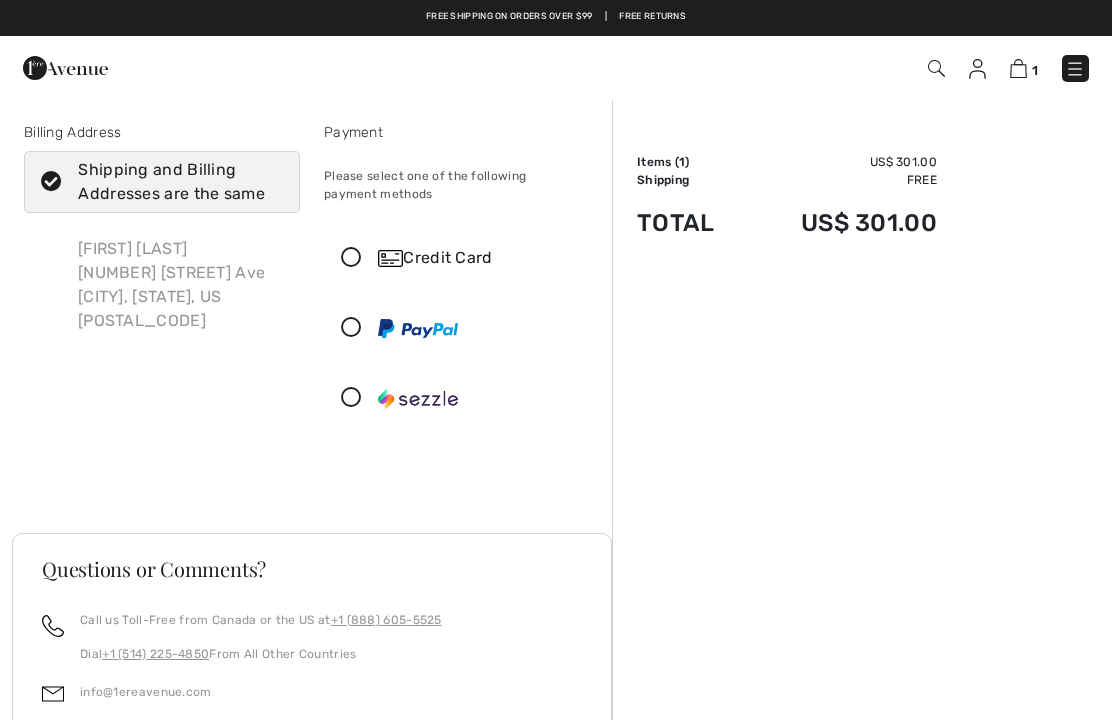 scroll, scrollTop: 0, scrollLeft: 0, axis: both 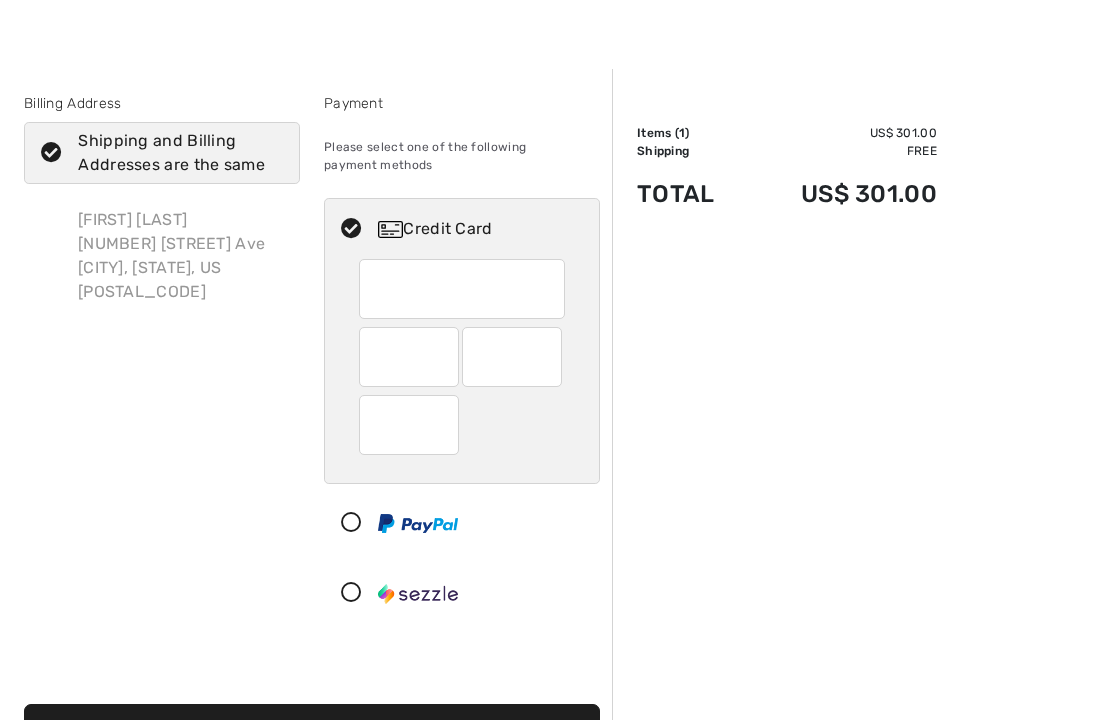 click on "Proceed to Summary" at bounding box center (312, 731) 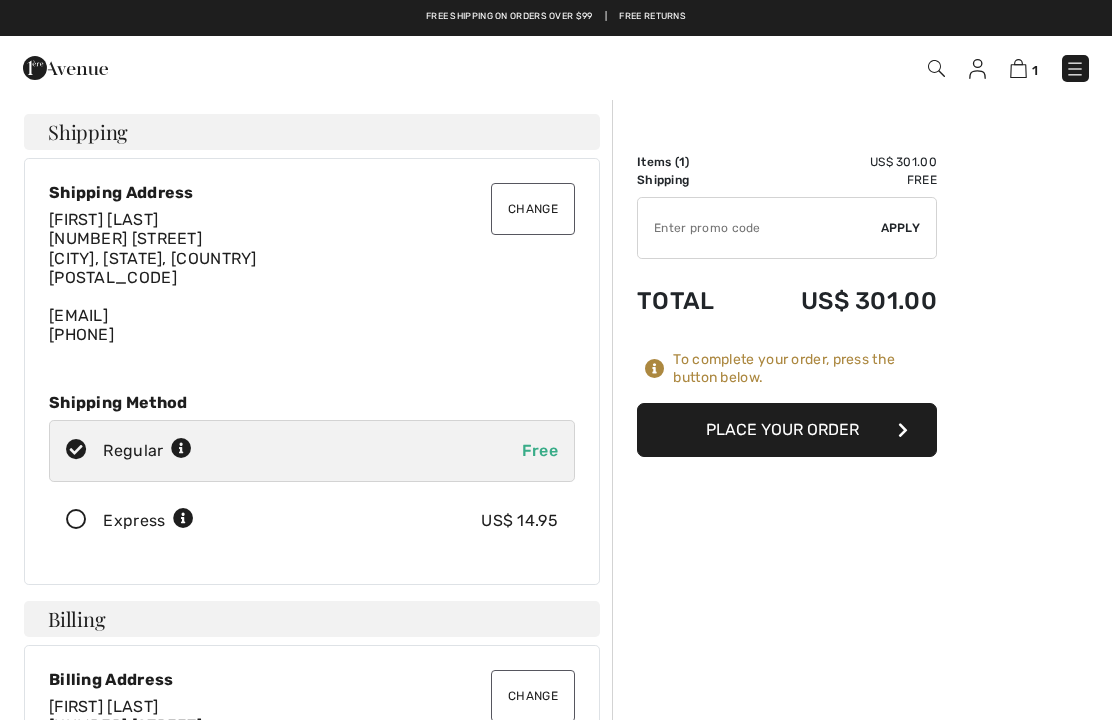 scroll, scrollTop: 0, scrollLeft: 0, axis: both 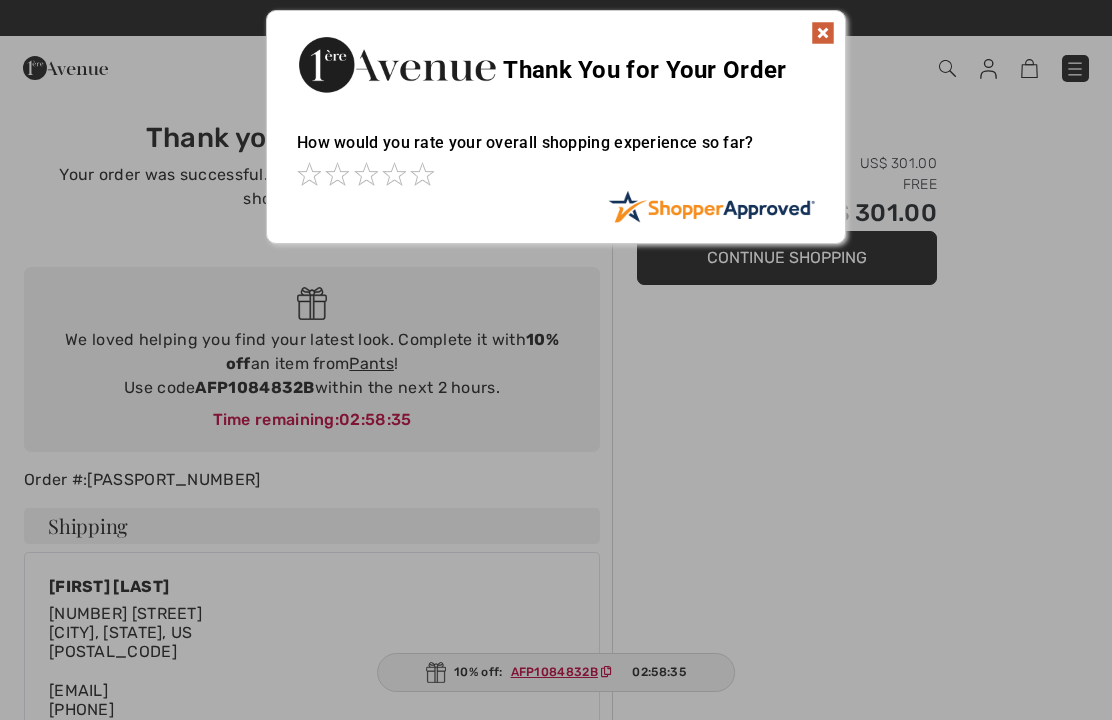 click on "Thank You for Your Order" at bounding box center (556, 62) 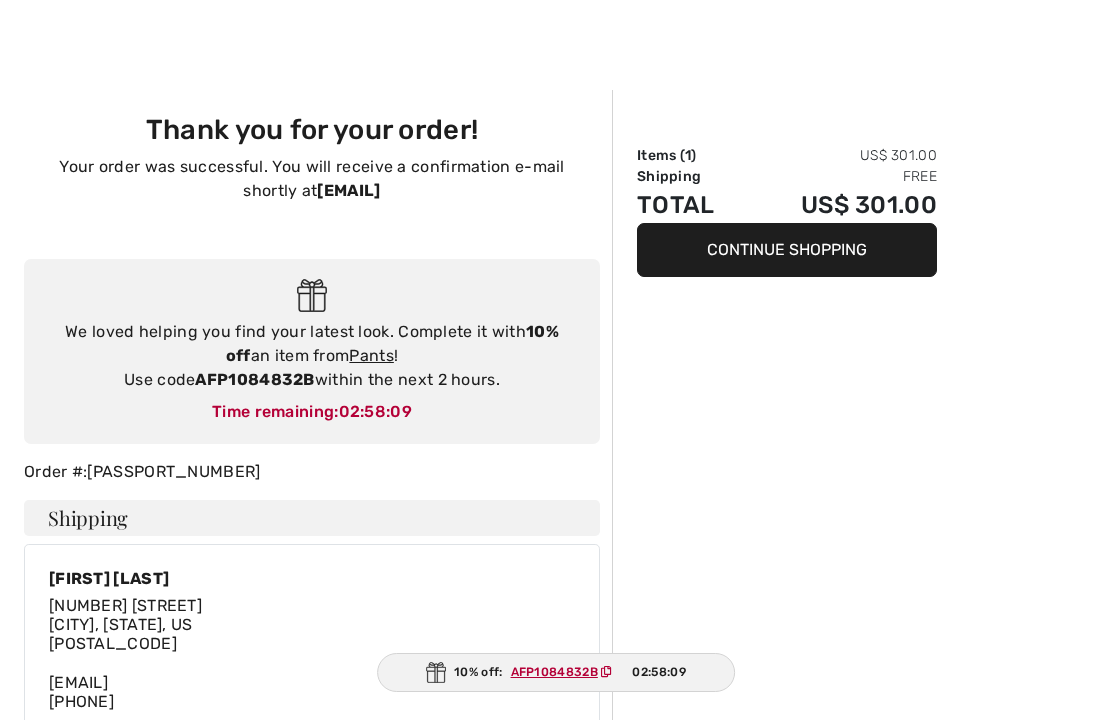 scroll, scrollTop: 0, scrollLeft: 0, axis: both 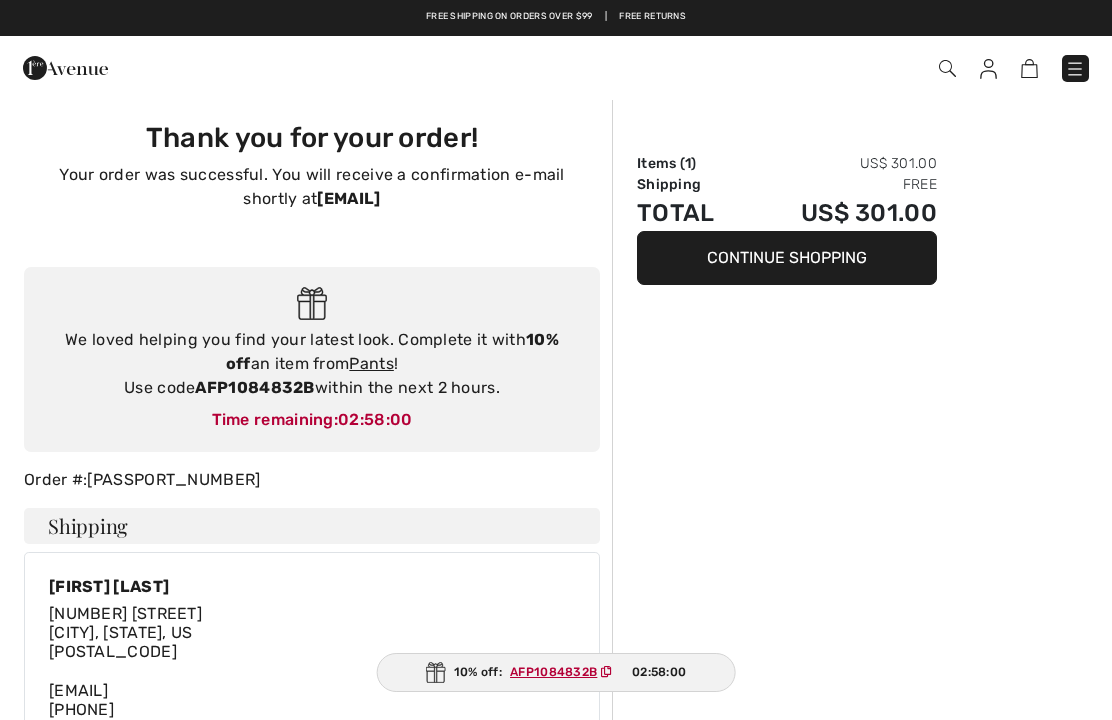 click at bounding box center (988, 69) 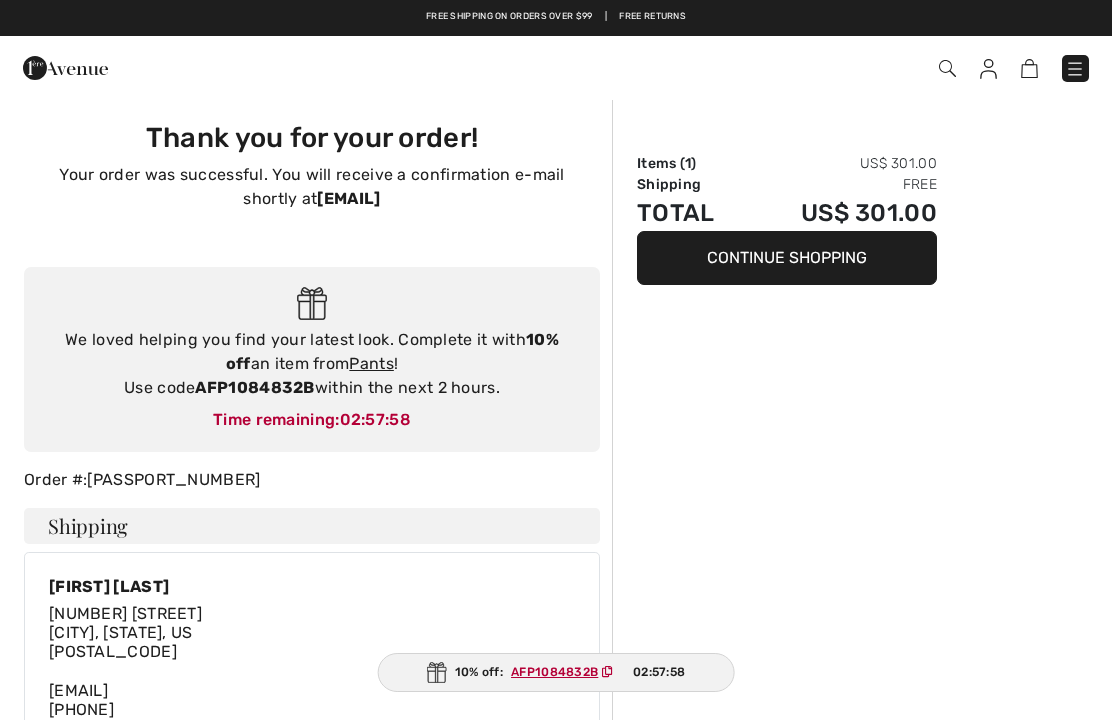 click at bounding box center [988, 69] 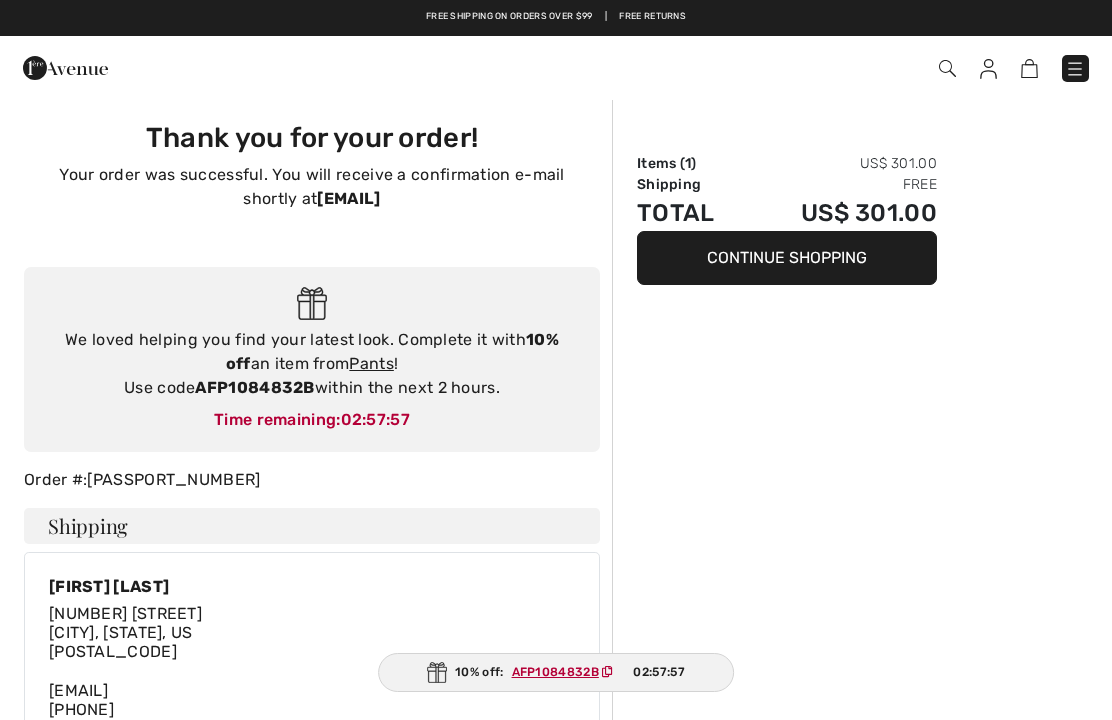 click at bounding box center (1075, 69) 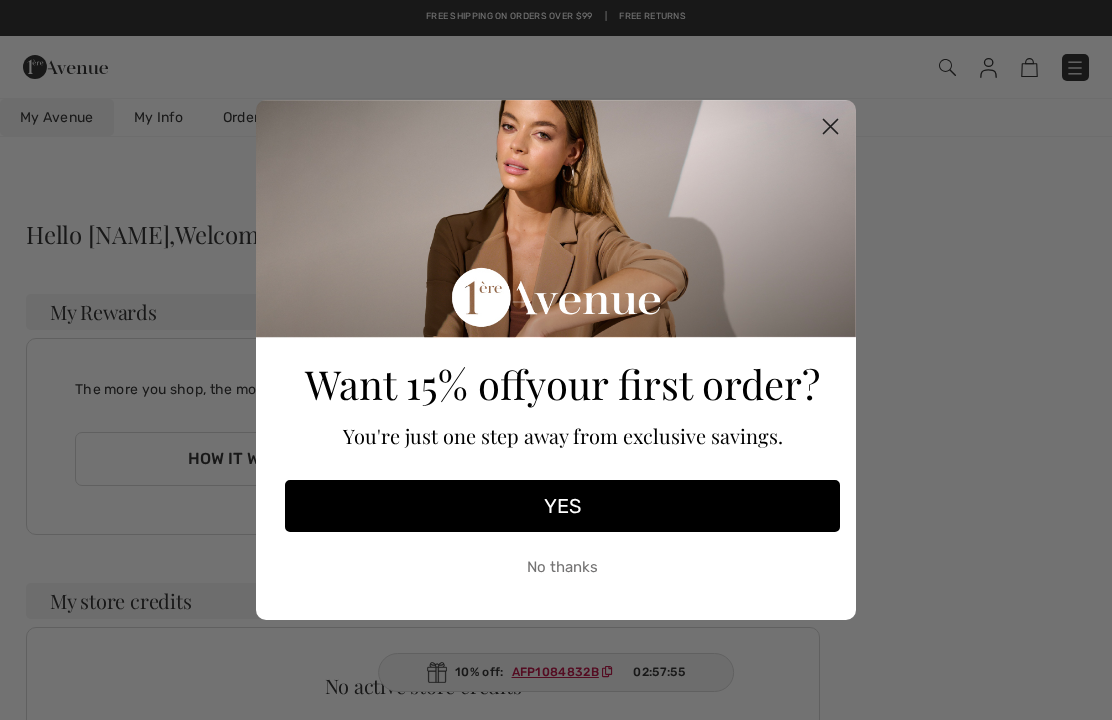scroll, scrollTop: 0, scrollLeft: 0, axis: both 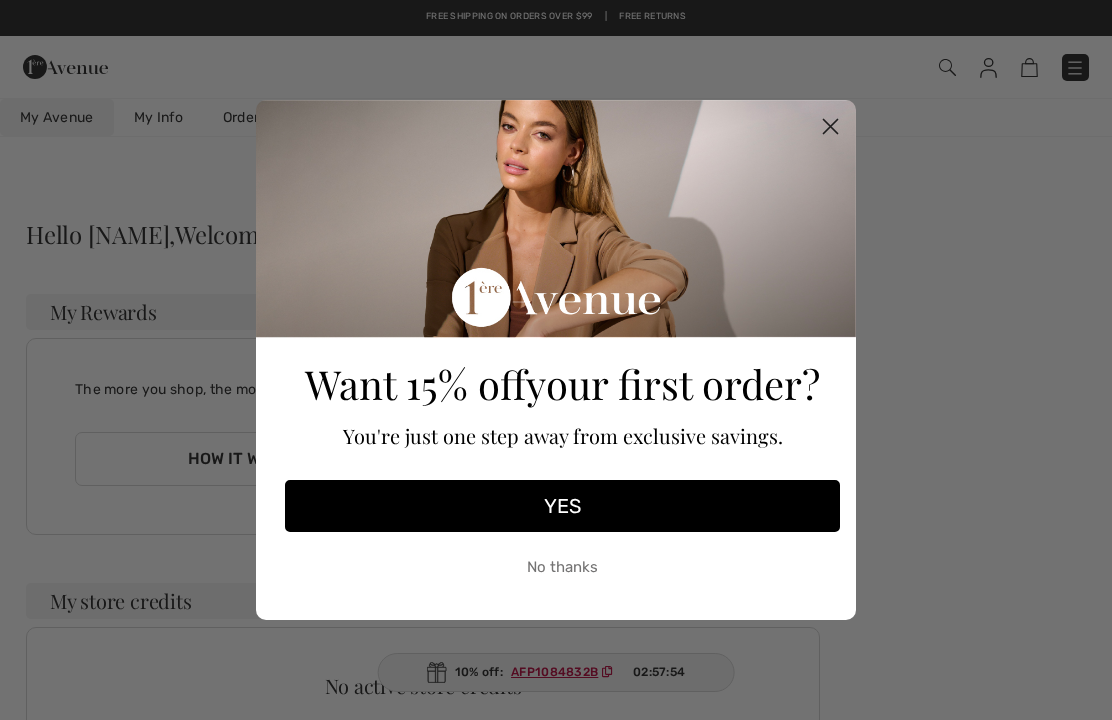 click 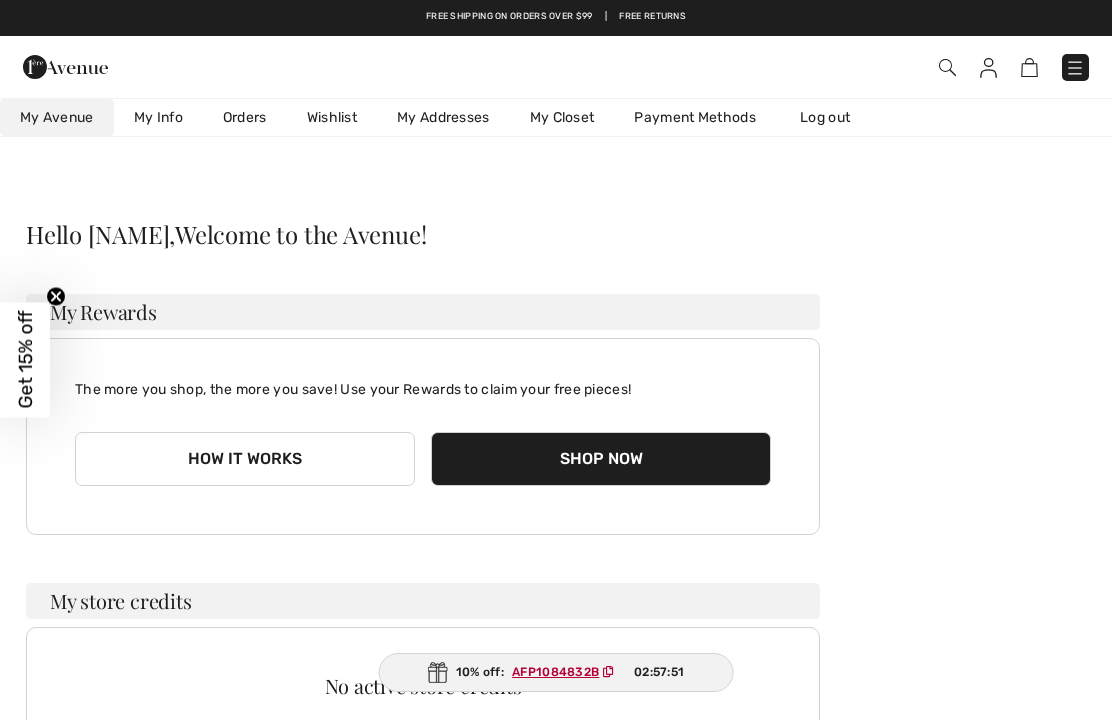 click on "Payment Methods" at bounding box center (695, 117) 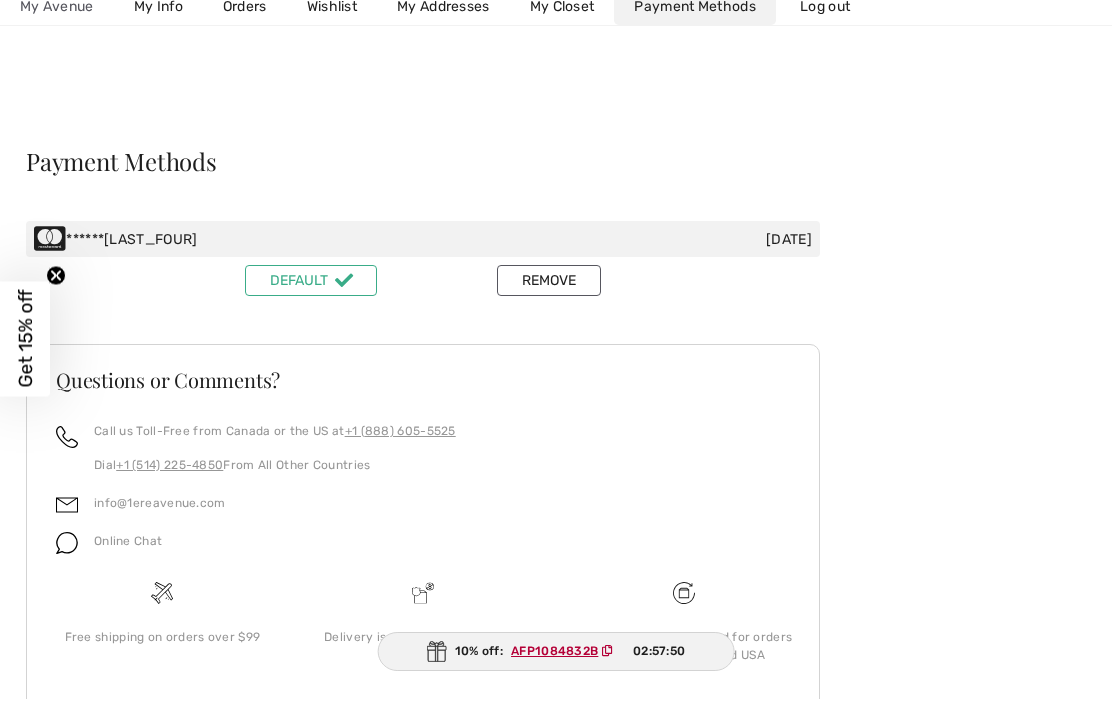 scroll, scrollTop: 48, scrollLeft: 0, axis: vertical 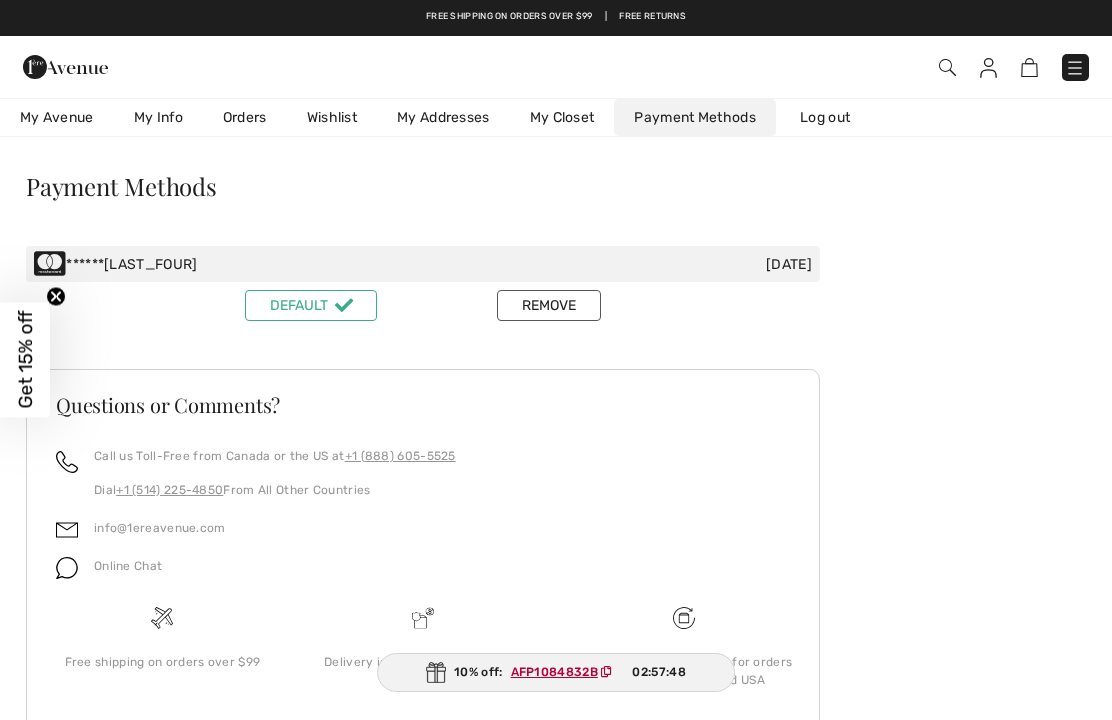 click on "Remove" at bounding box center [549, 305] 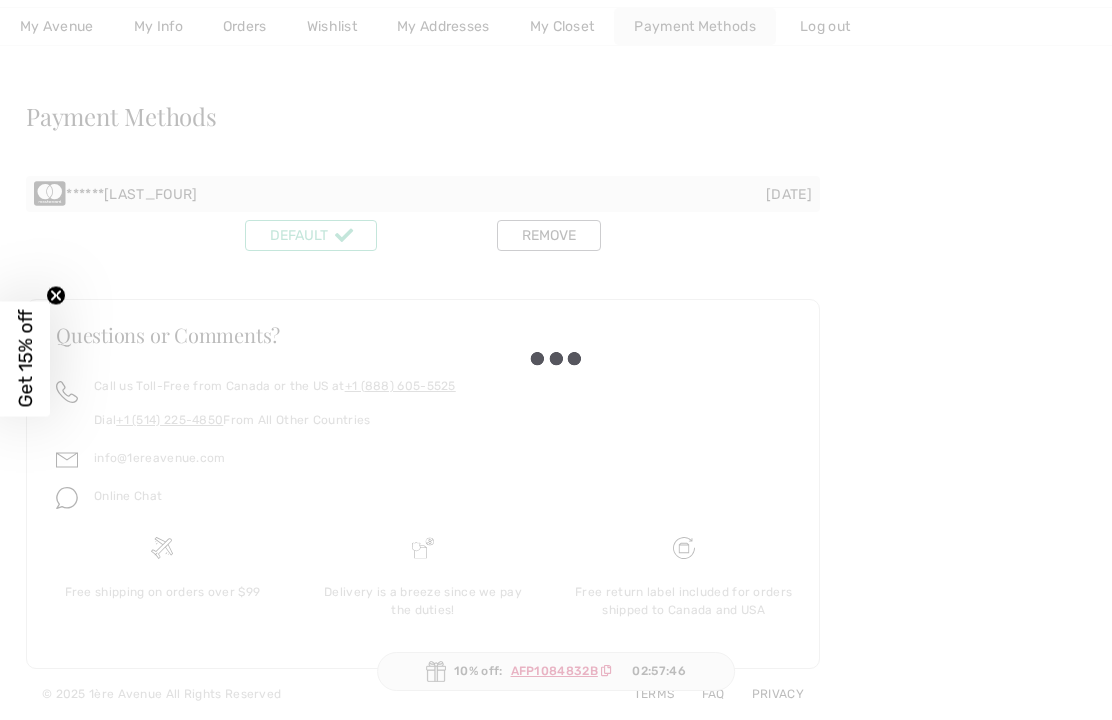 scroll, scrollTop: 118, scrollLeft: 0, axis: vertical 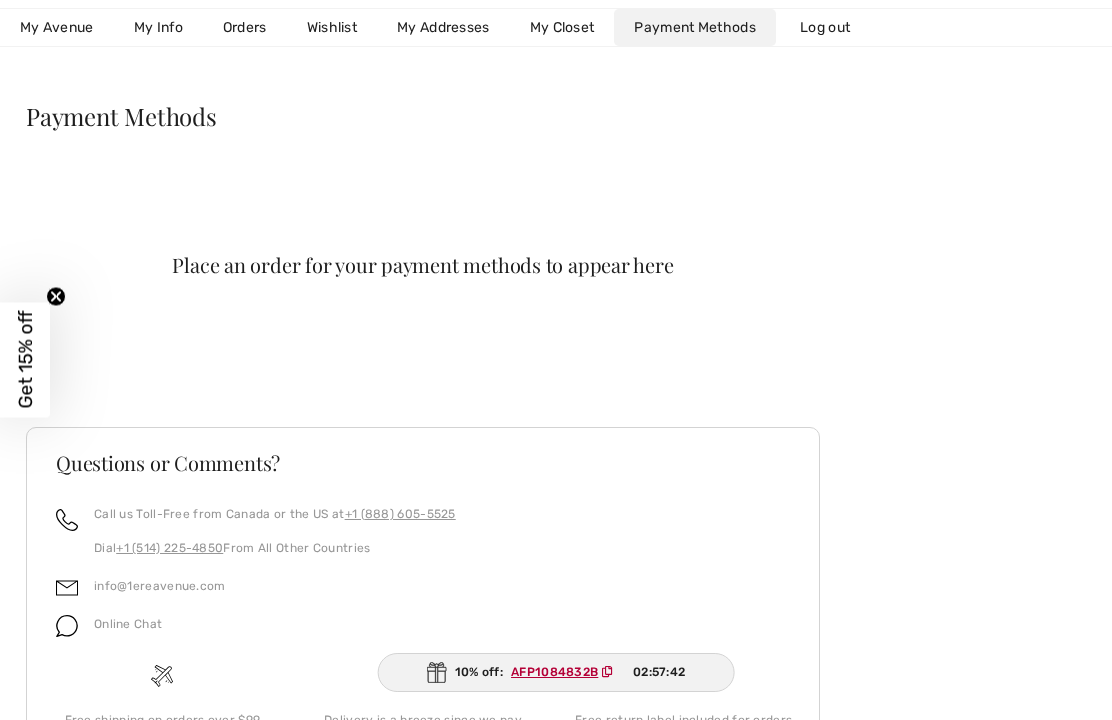 click 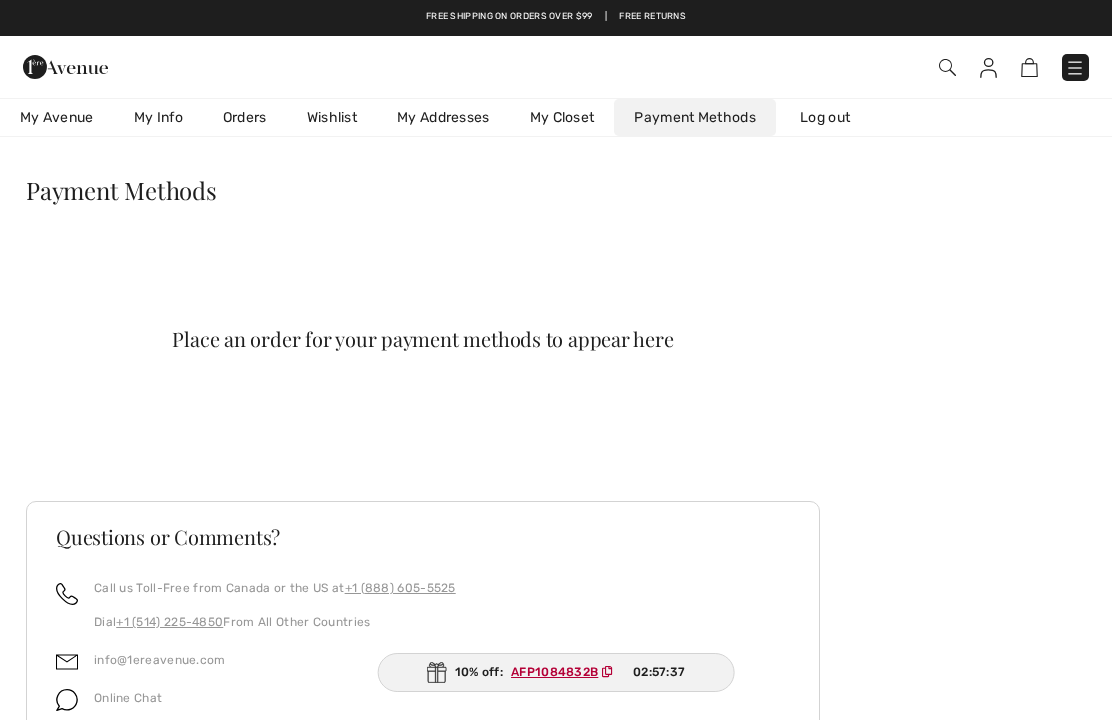 scroll, scrollTop: 43, scrollLeft: 0, axis: vertical 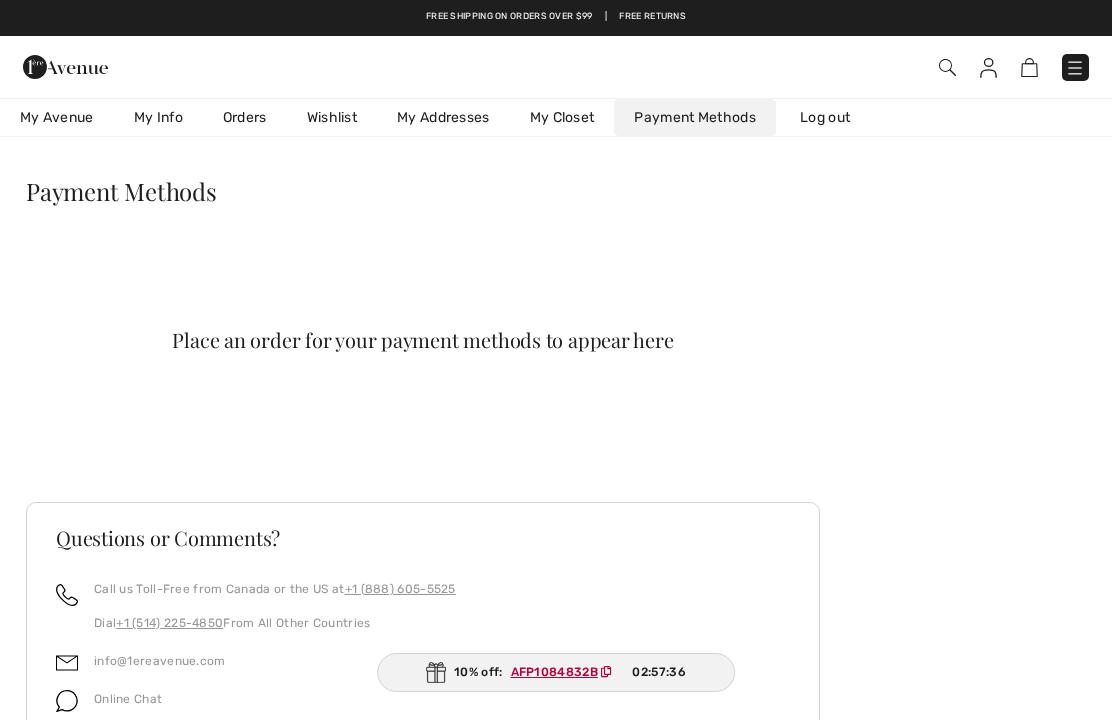 click on "My Avenue" at bounding box center [57, 117] 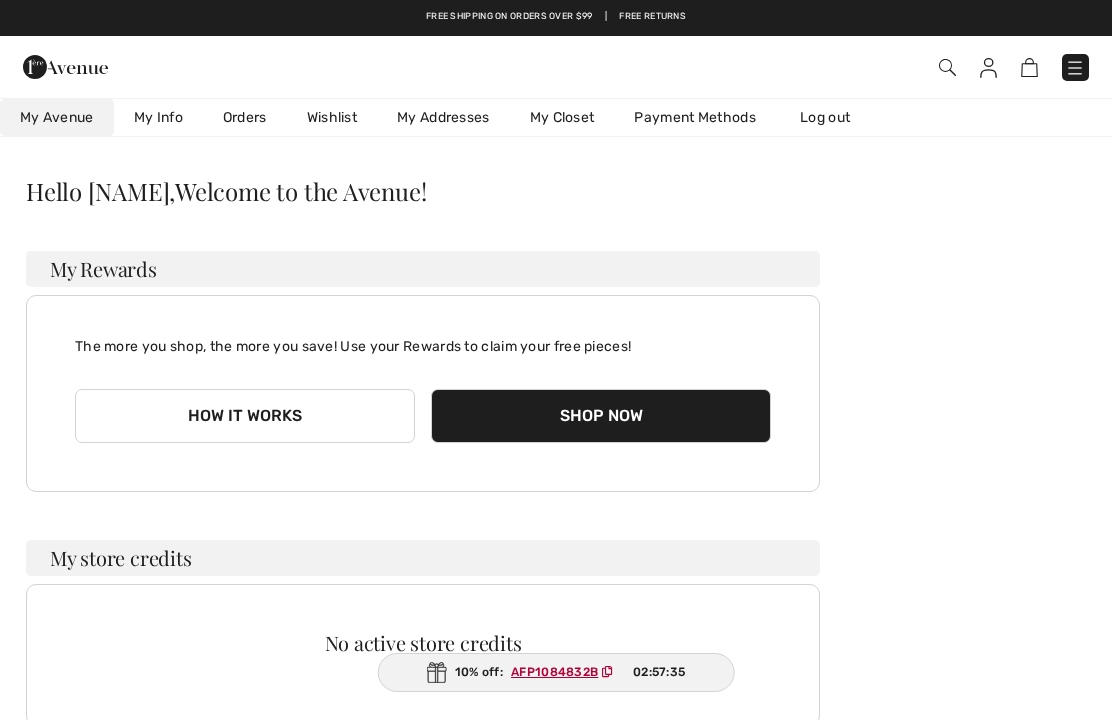 click on "My Avenue" at bounding box center [57, 117] 